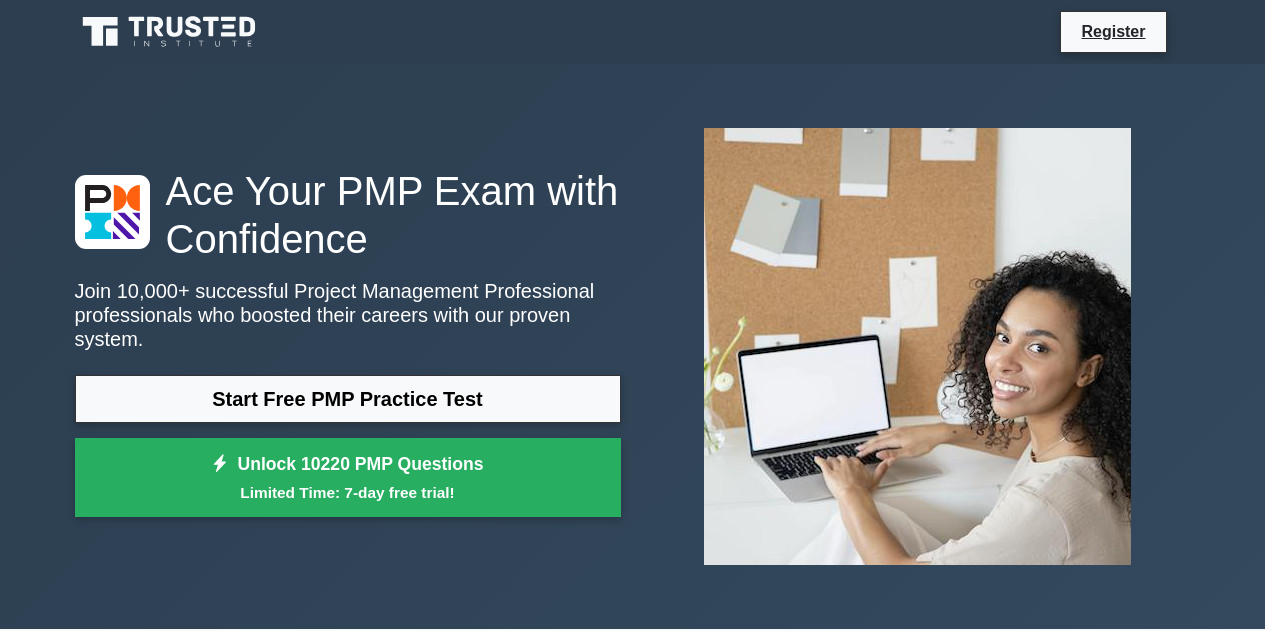 scroll, scrollTop: 0, scrollLeft: 0, axis: both 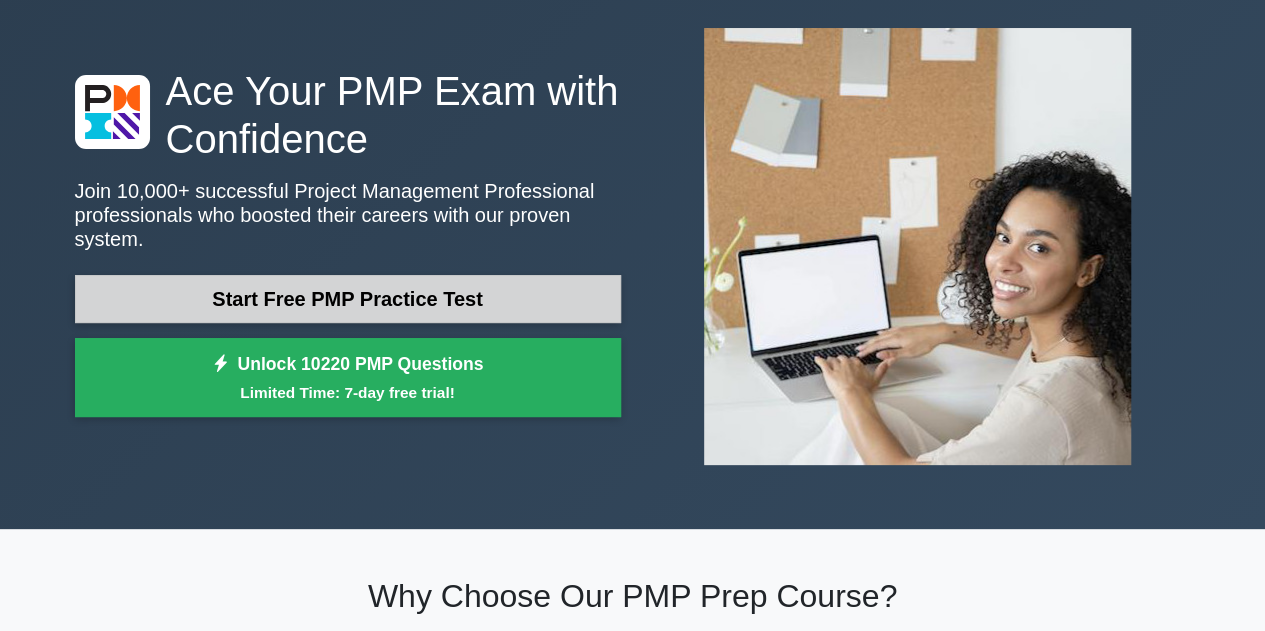 click on "Start Free PMP Practice Test" at bounding box center (348, 299) 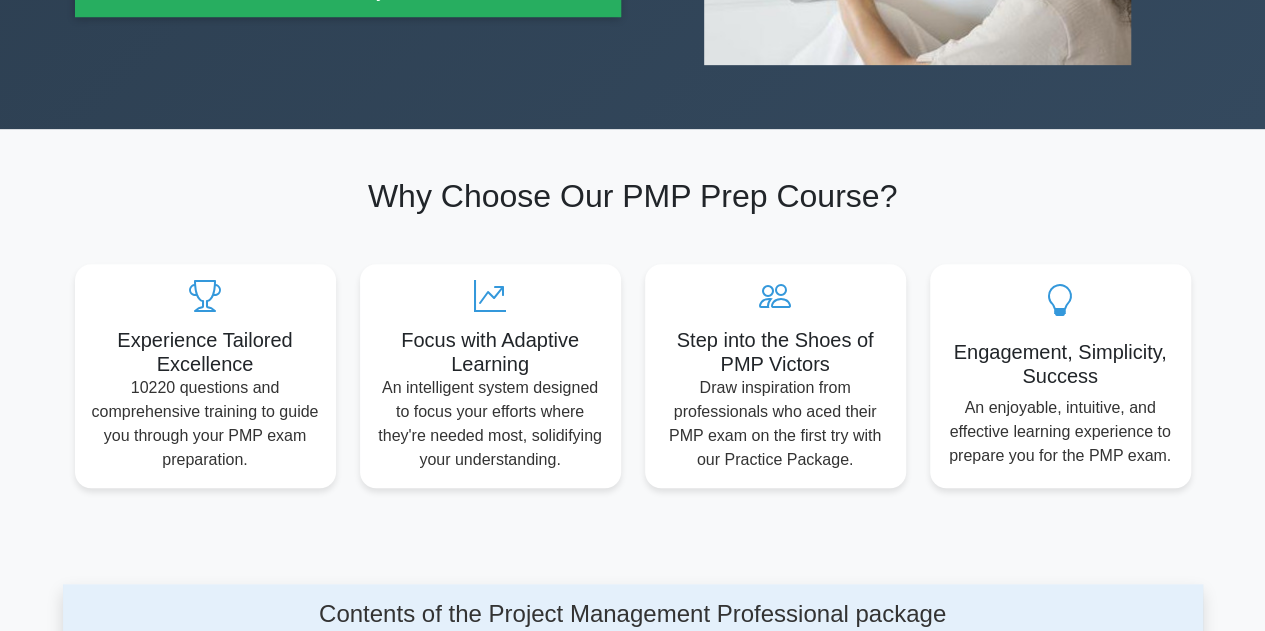 scroll, scrollTop: 0, scrollLeft: 0, axis: both 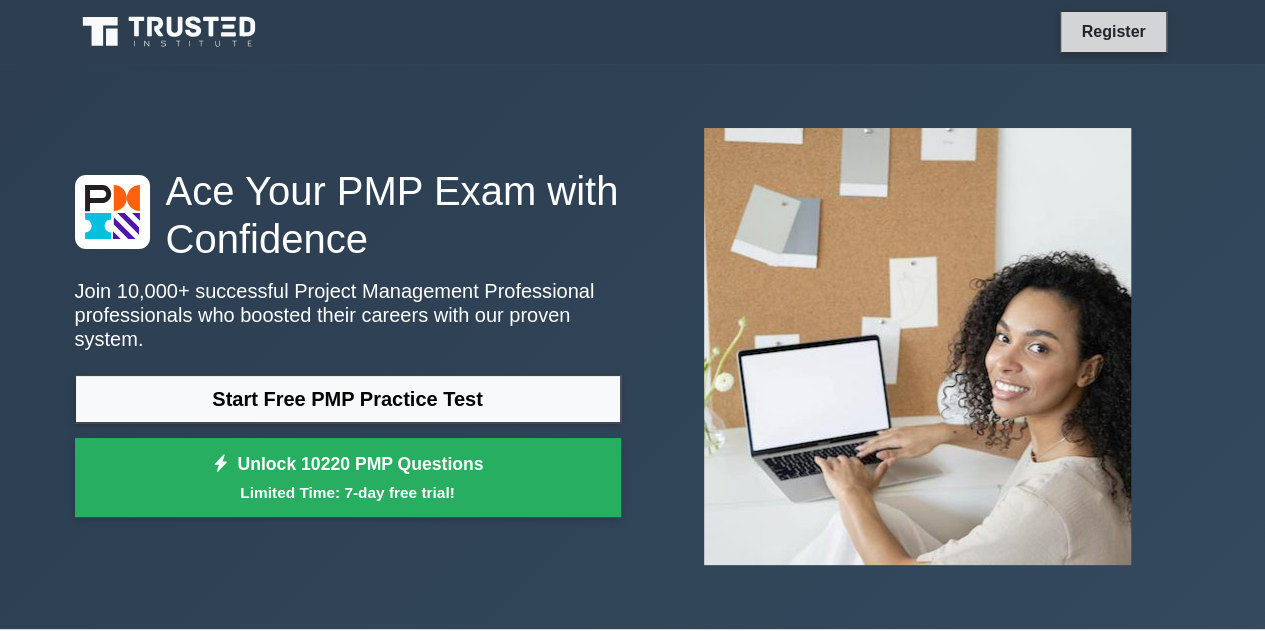 click on "Register" at bounding box center (1113, 31) 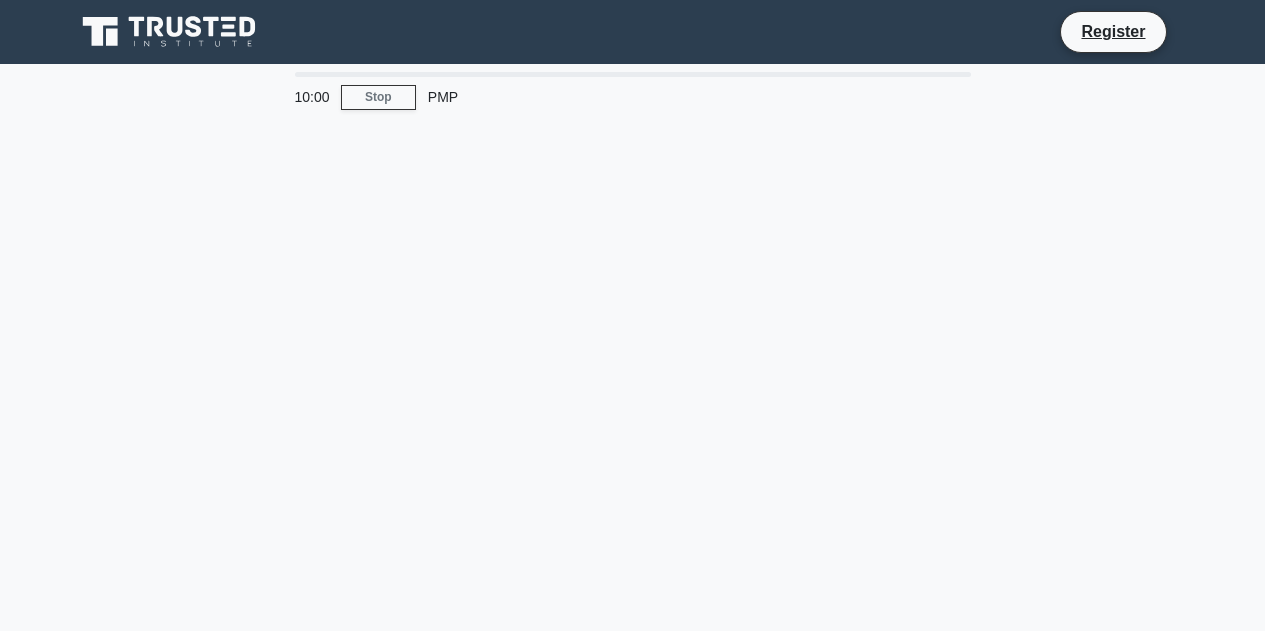 scroll, scrollTop: 0, scrollLeft: 0, axis: both 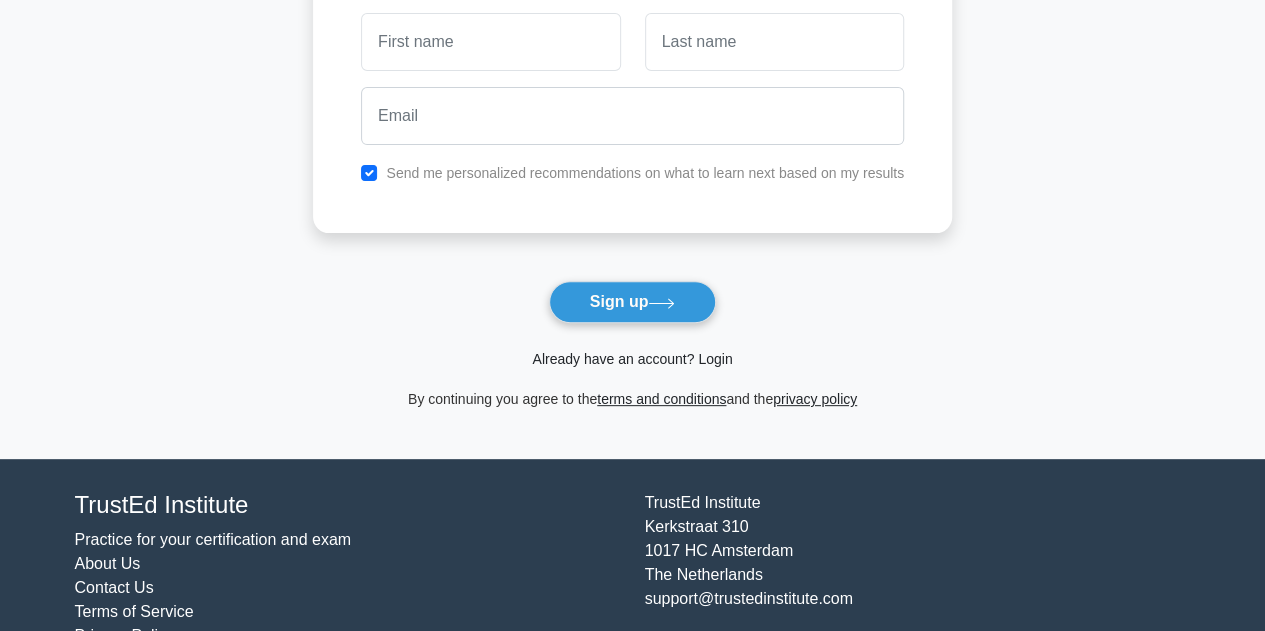 click on "Already have an account? Login" at bounding box center (632, 359) 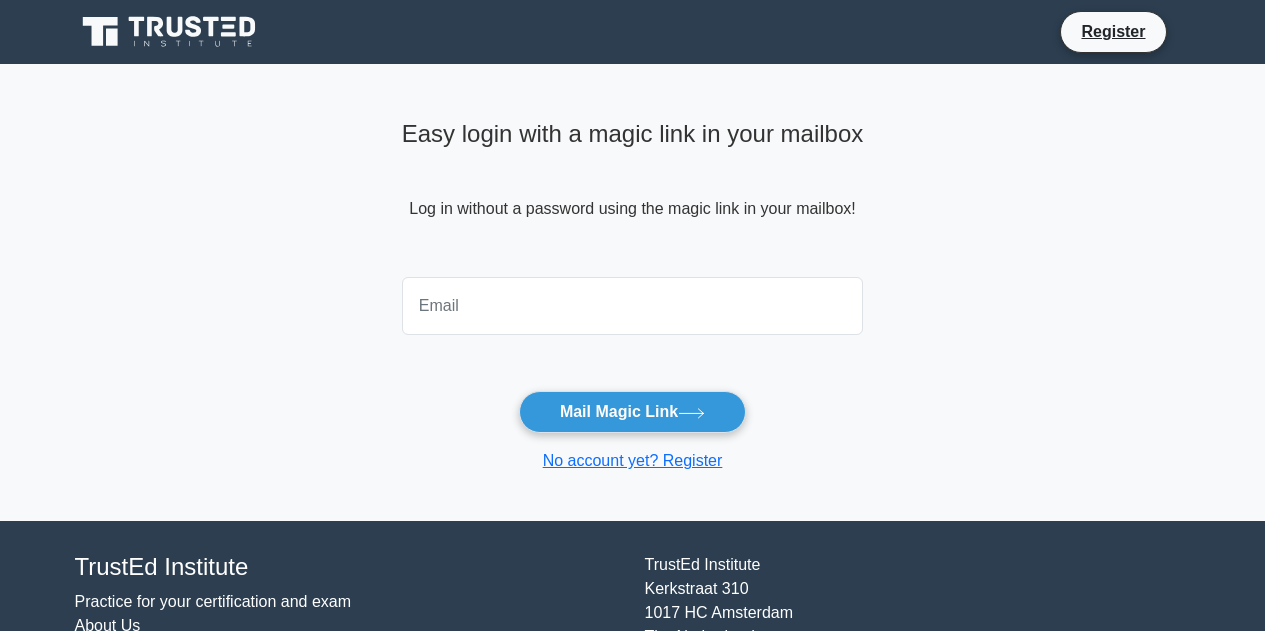 scroll, scrollTop: 0, scrollLeft: 0, axis: both 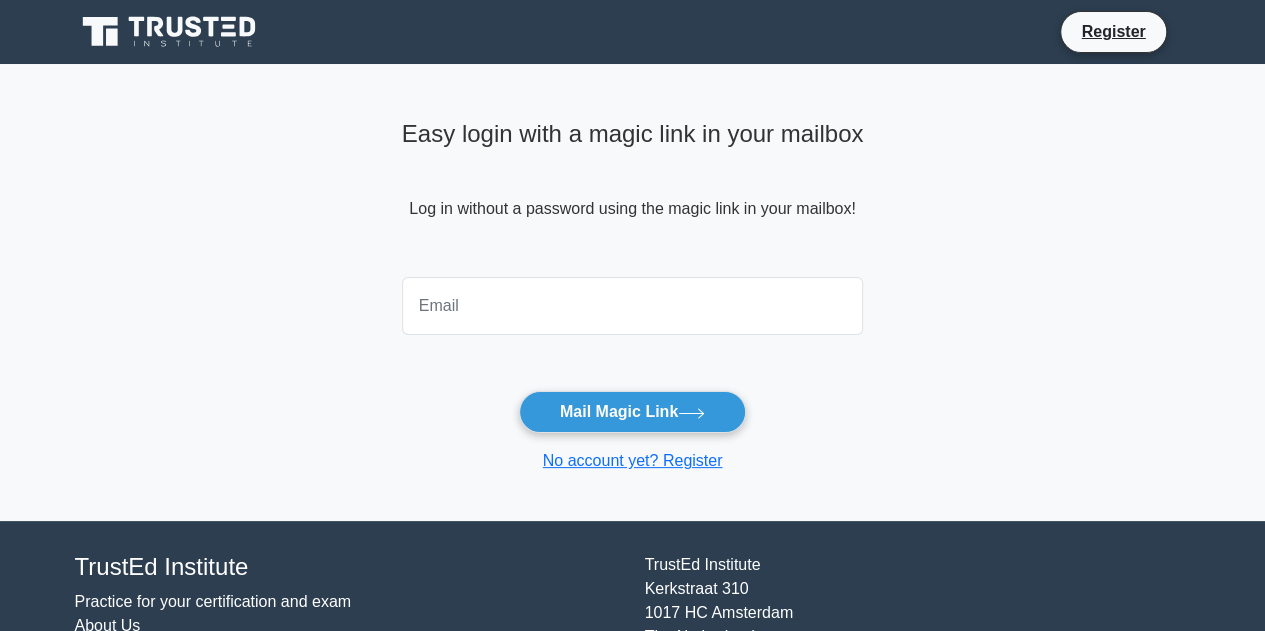 click at bounding box center [633, 306] 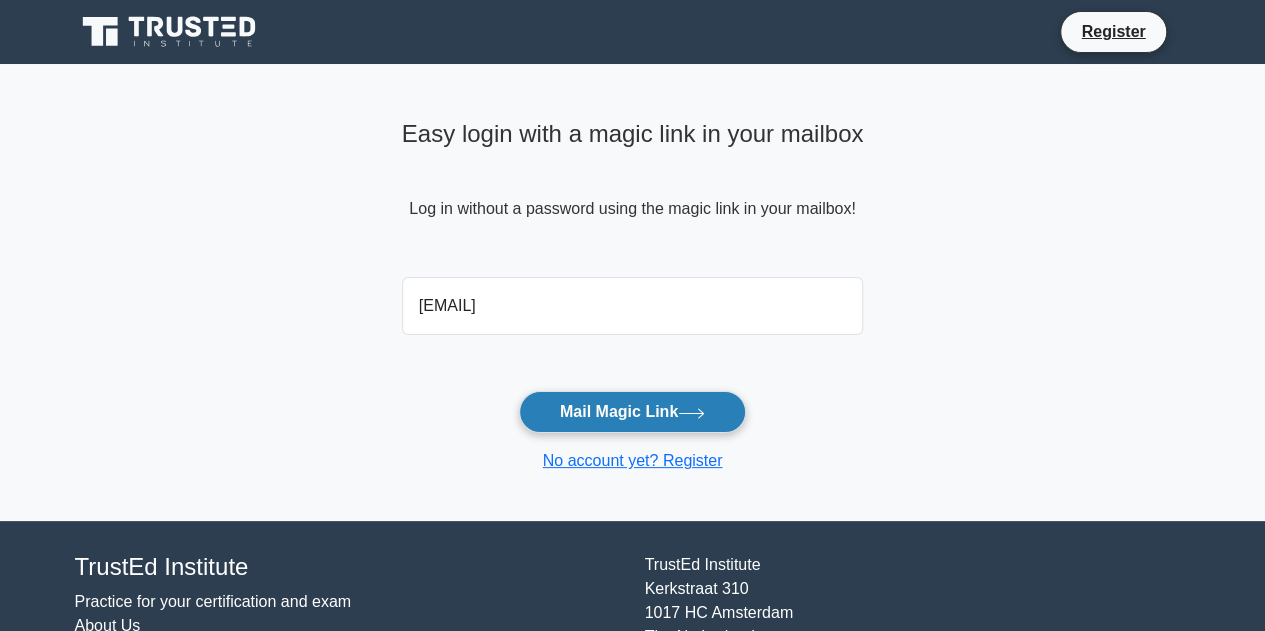 click on "Mail Magic Link" at bounding box center [632, 412] 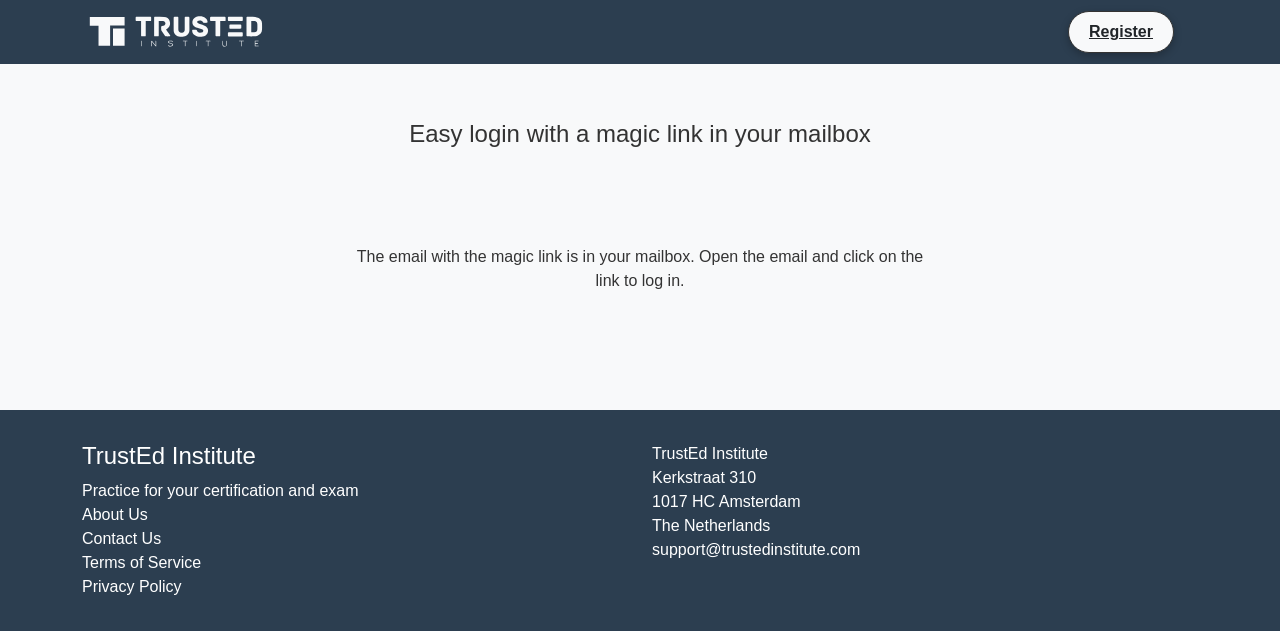 scroll, scrollTop: 0, scrollLeft: 0, axis: both 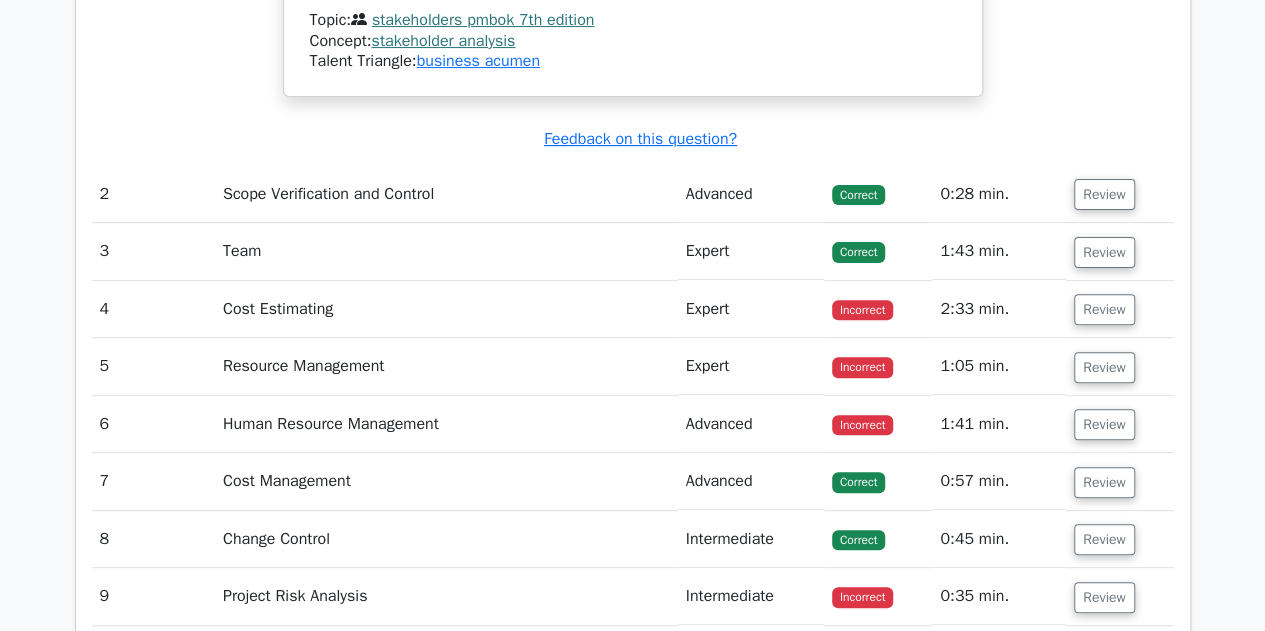 click on "Expert" at bounding box center (751, 309) 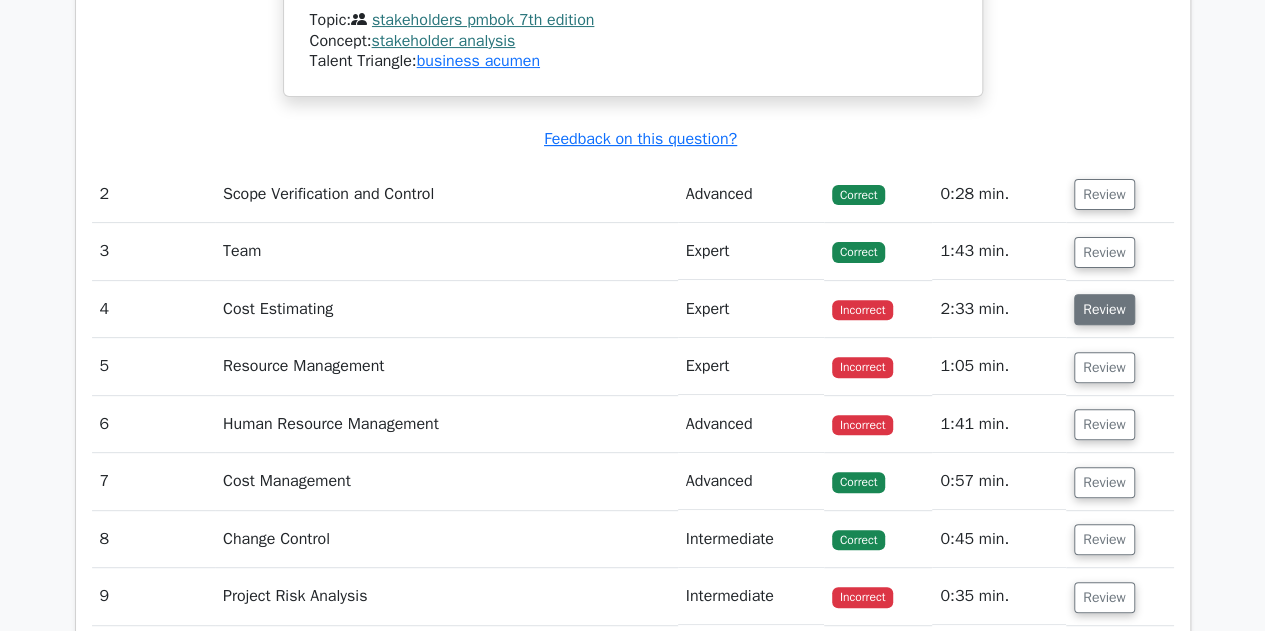 click on "Review" at bounding box center [1104, 309] 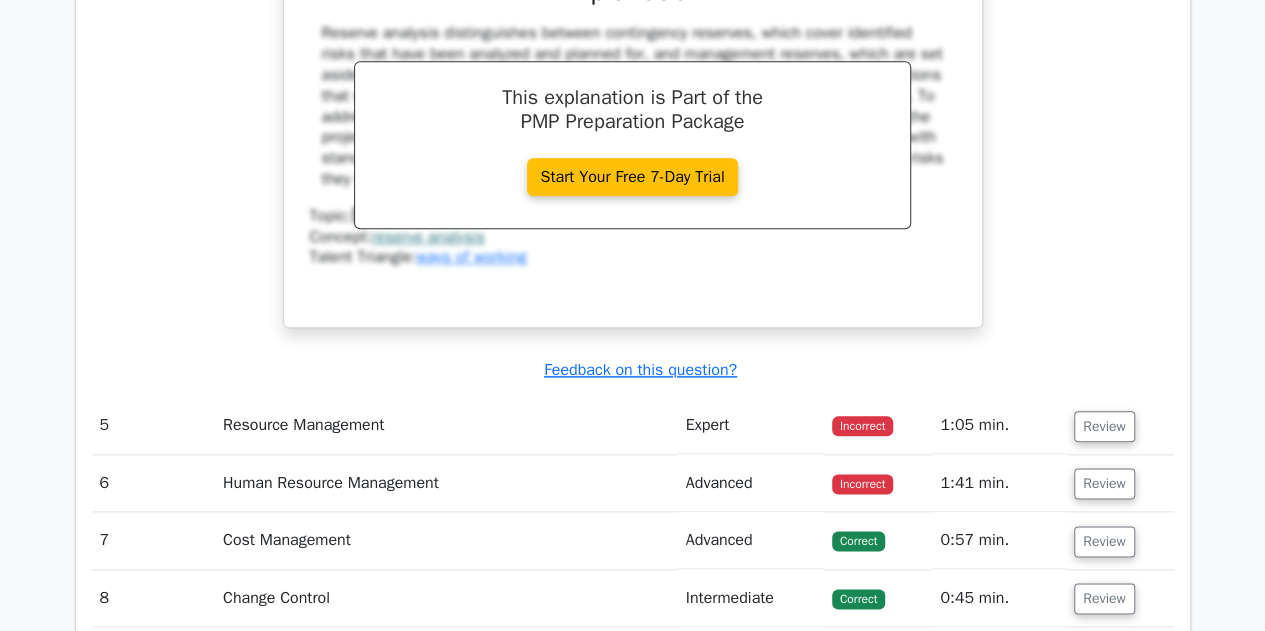 scroll, scrollTop: 5000, scrollLeft: 0, axis: vertical 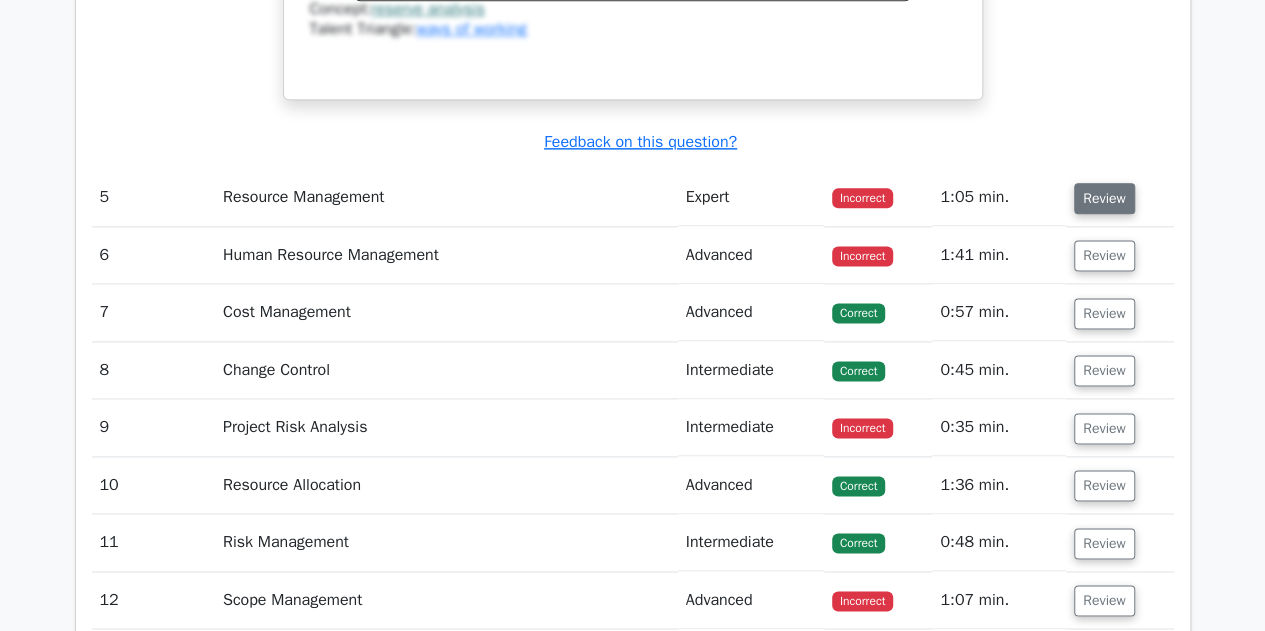 click on "Review" at bounding box center (1104, 198) 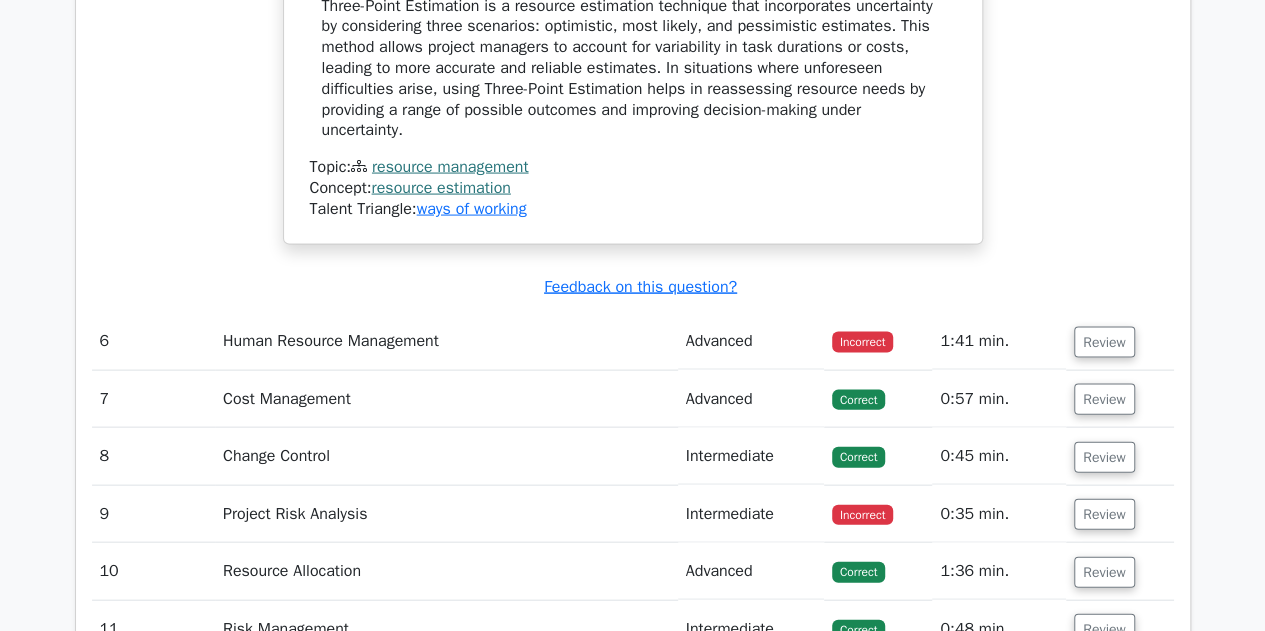 scroll, scrollTop: 6000, scrollLeft: 0, axis: vertical 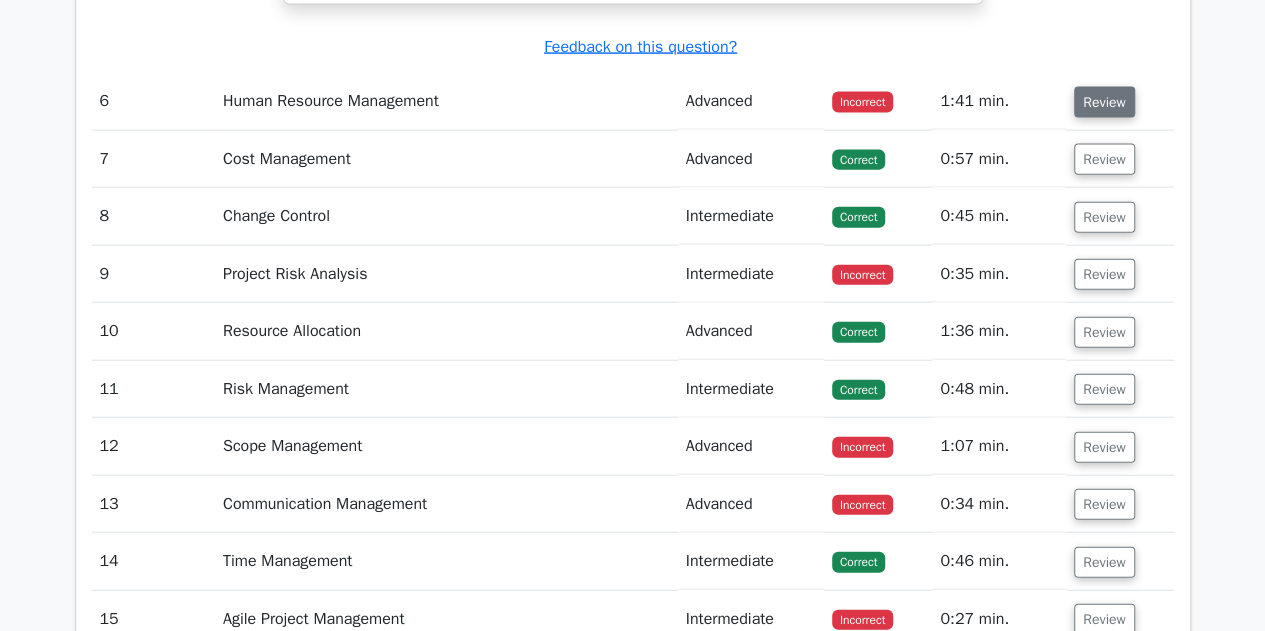 click on "Review" at bounding box center [1104, 102] 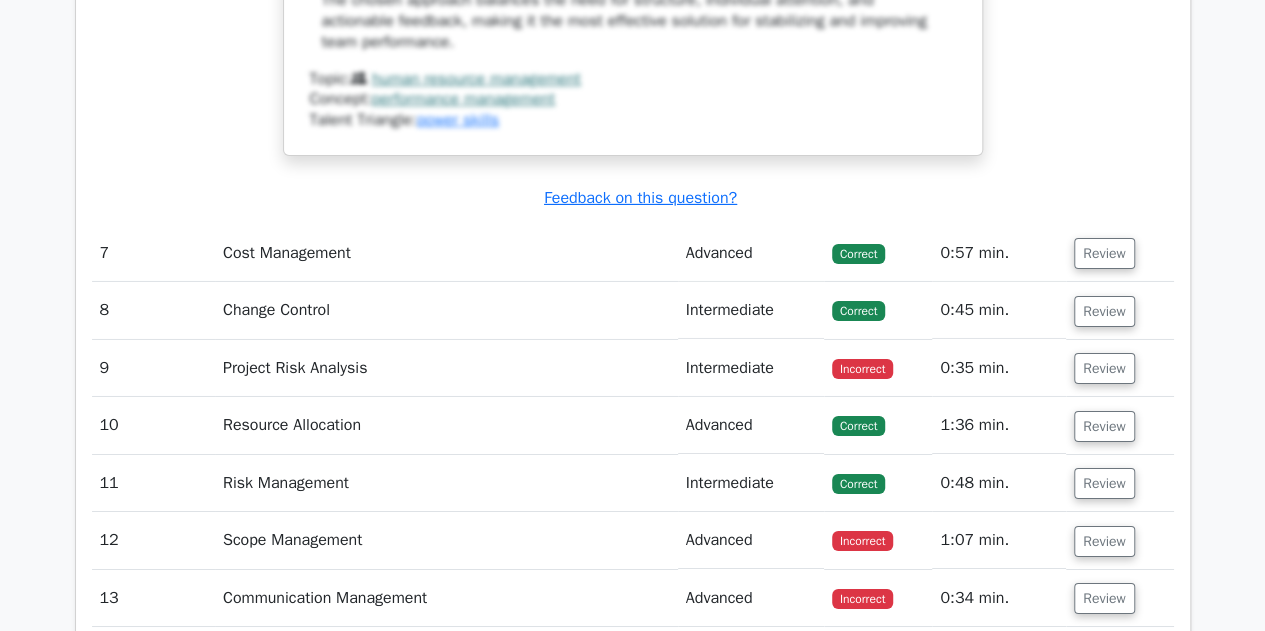 scroll, scrollTop: 7100, scrollLeft: 0, axis: vertical 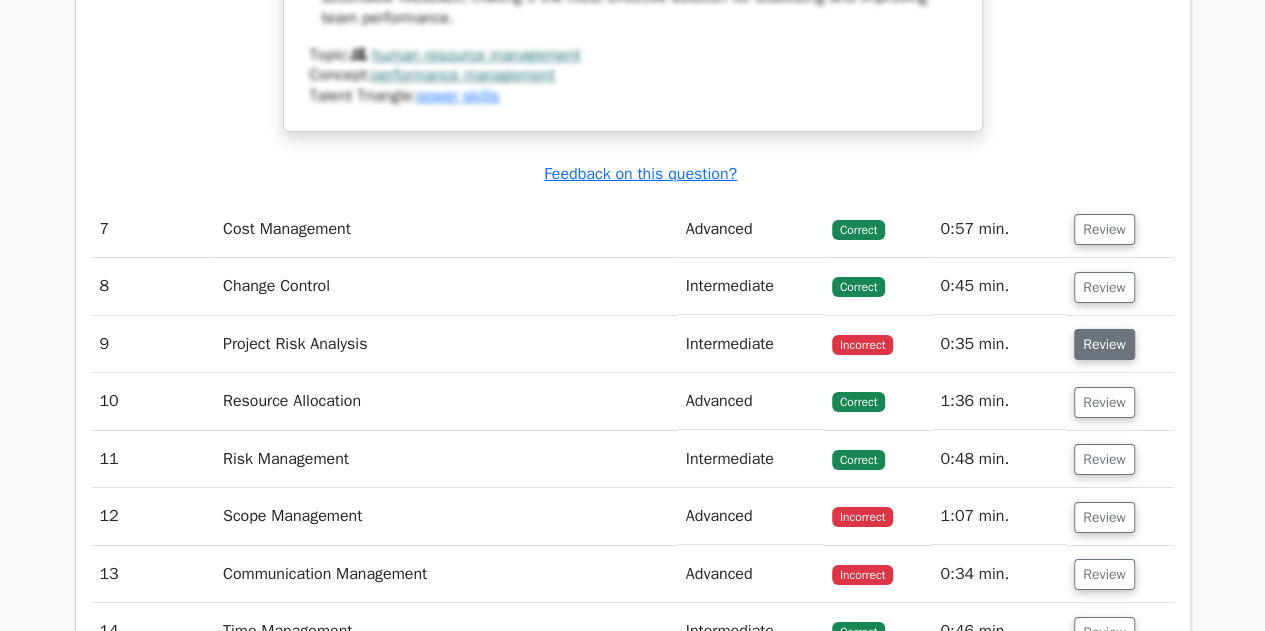 click on "Review" at bounding box center [1104, 344] 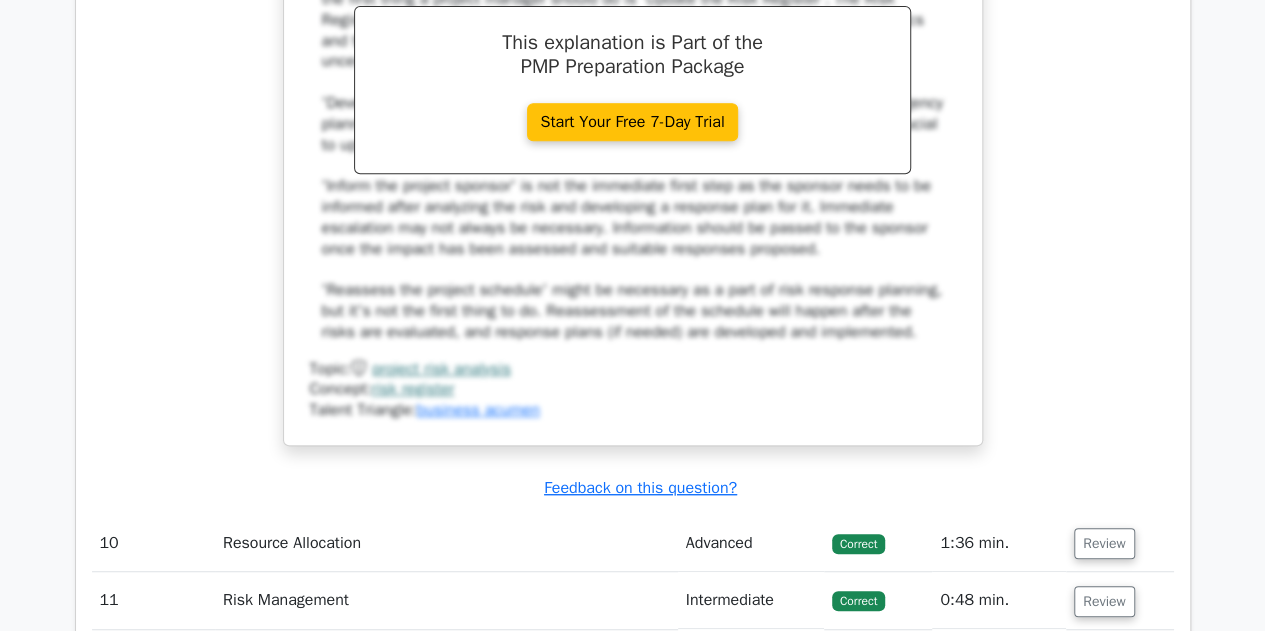 scroll, scrollTop: 8300, scrollLeft: 0, axis: vertical 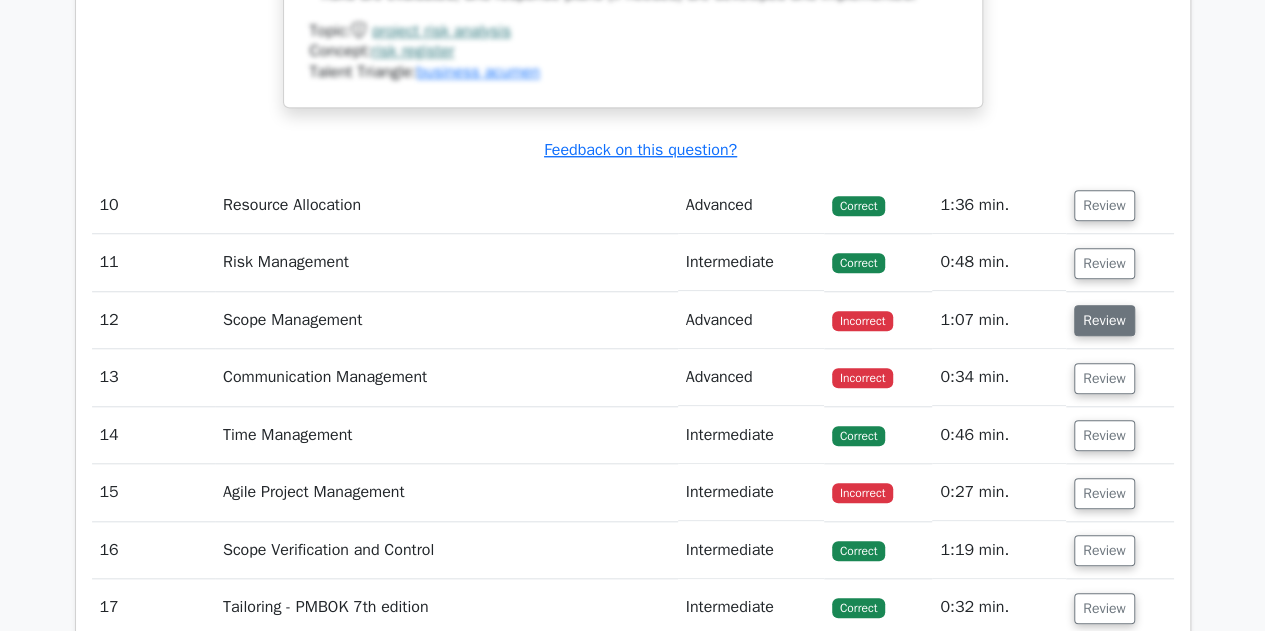 click on "Review" at bounding box center [1104, 320] 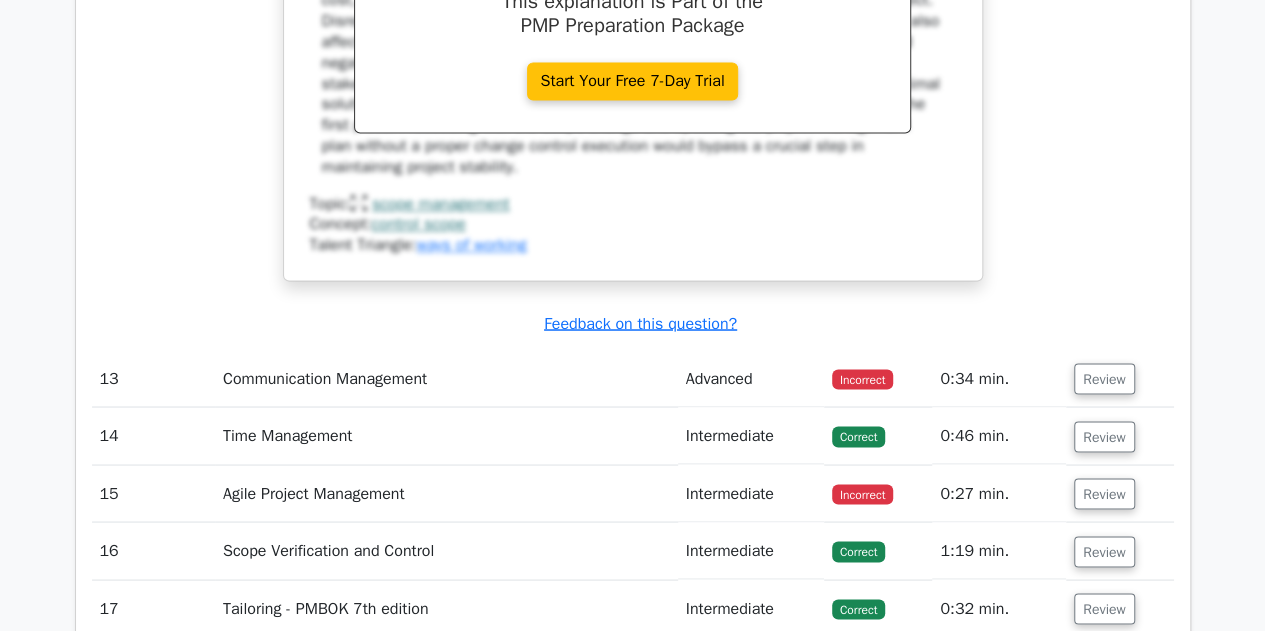 scroll, scrollTop: 9200, scrollLeft: 0, axis: vertical 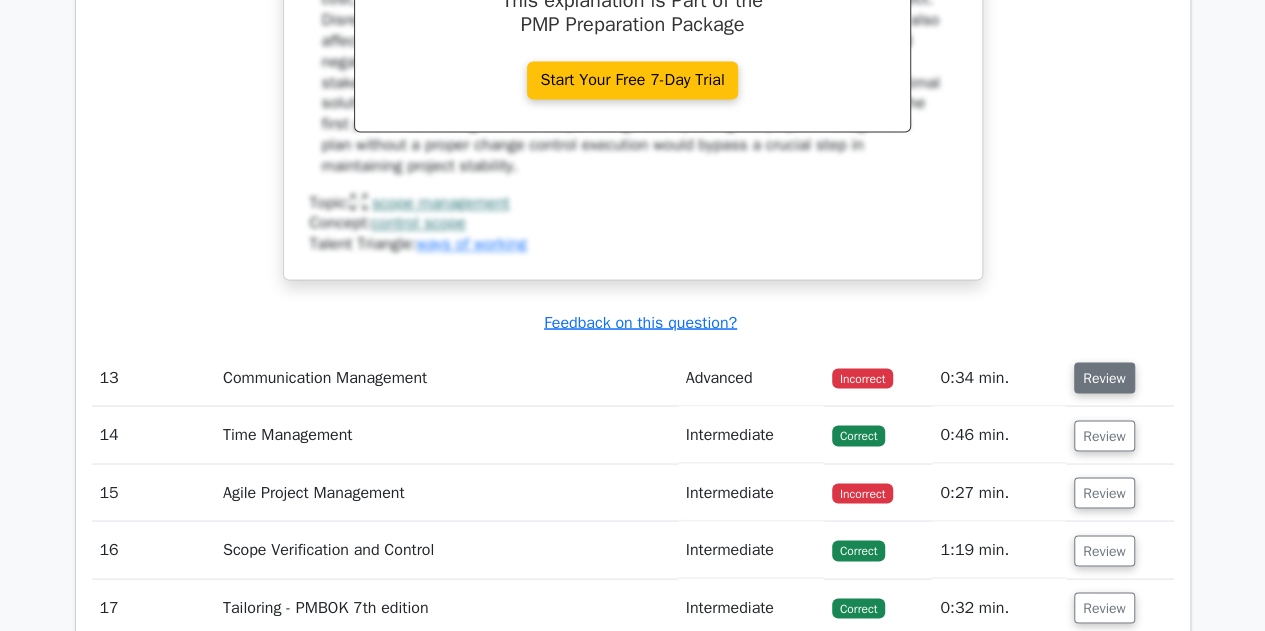 click on "Review" at bounding box center (1104, 377) 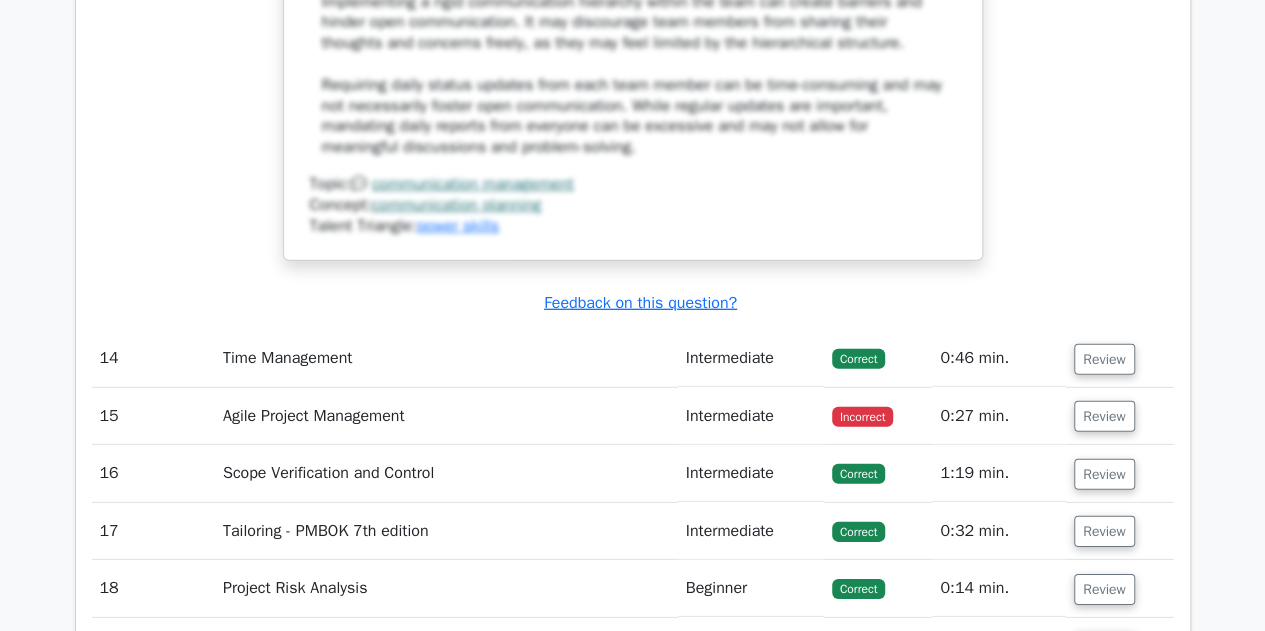 scroll, scrollTop: 10400, scrollLeft: 0, axis: vertical 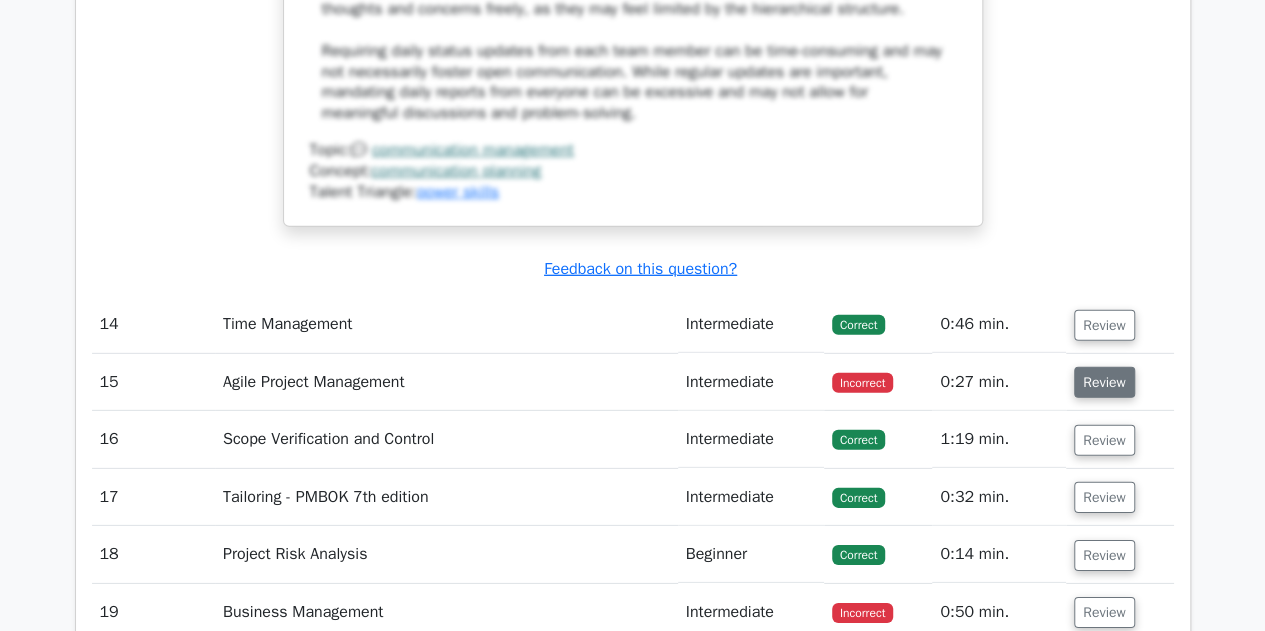 click on "Review" at bounding box center [1104, 382] 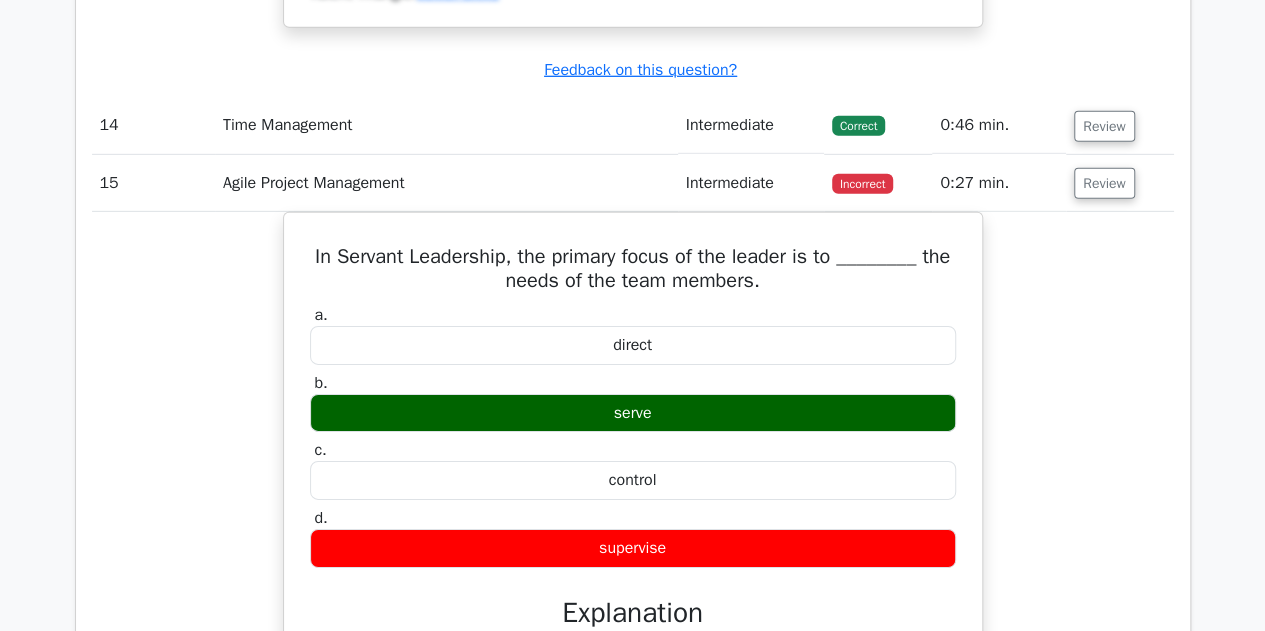 scroll, scrollTop: 10600, scrollLeft: 0, axis: vertical 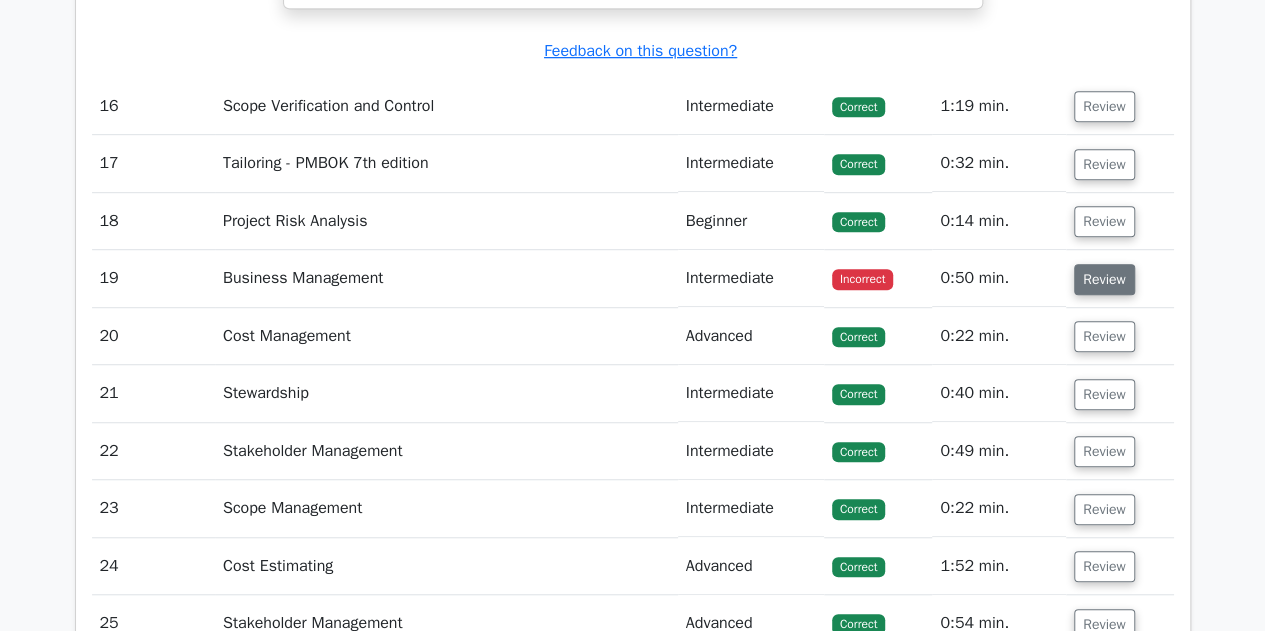 click on "Review" at bounding box center (1104, 279) 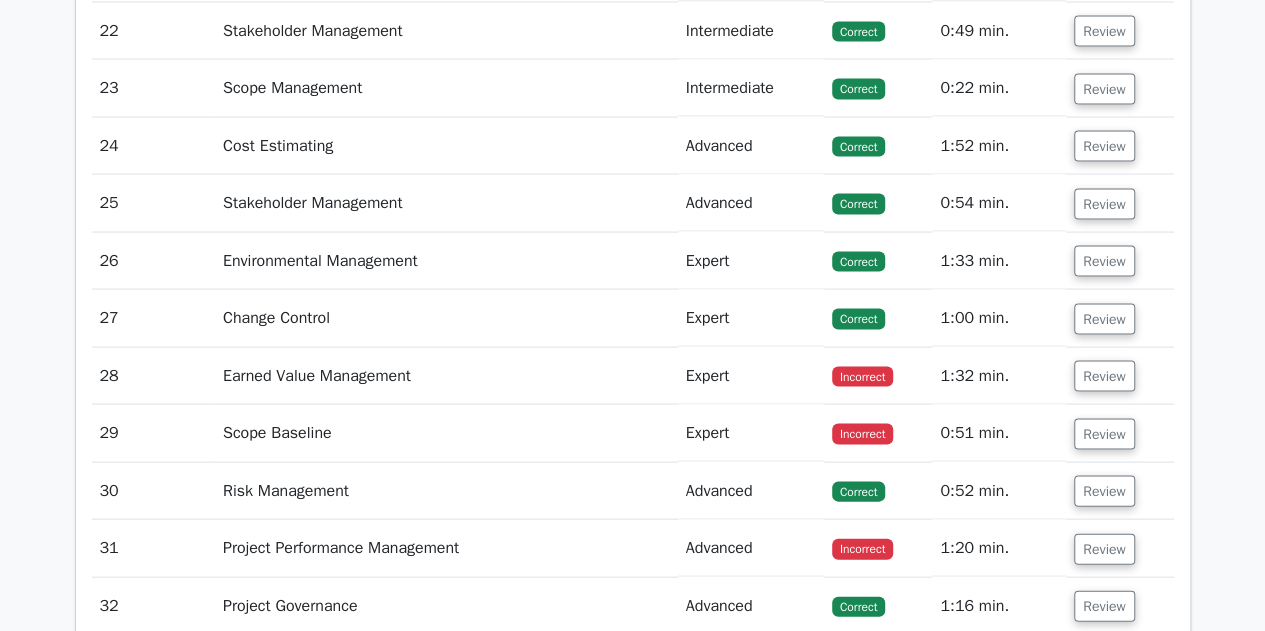 scroll, scrollTop: 13300, scrollLeft: 0, axis: vertical 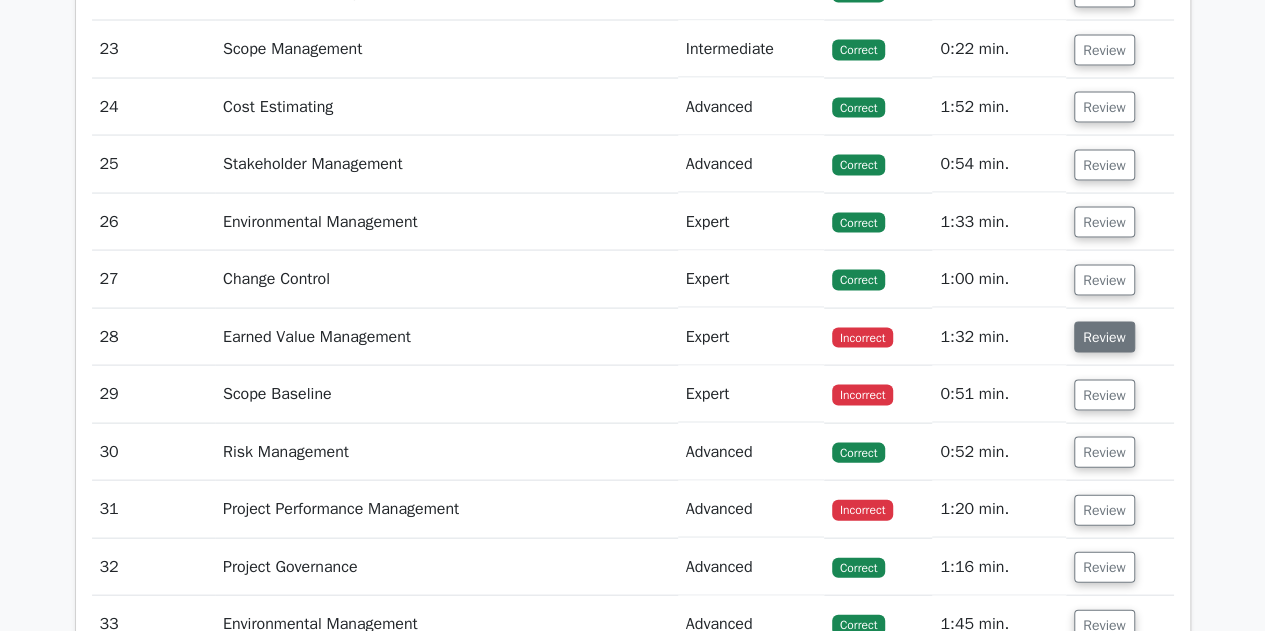 click on "Review" at bounding box center [1104, 337] 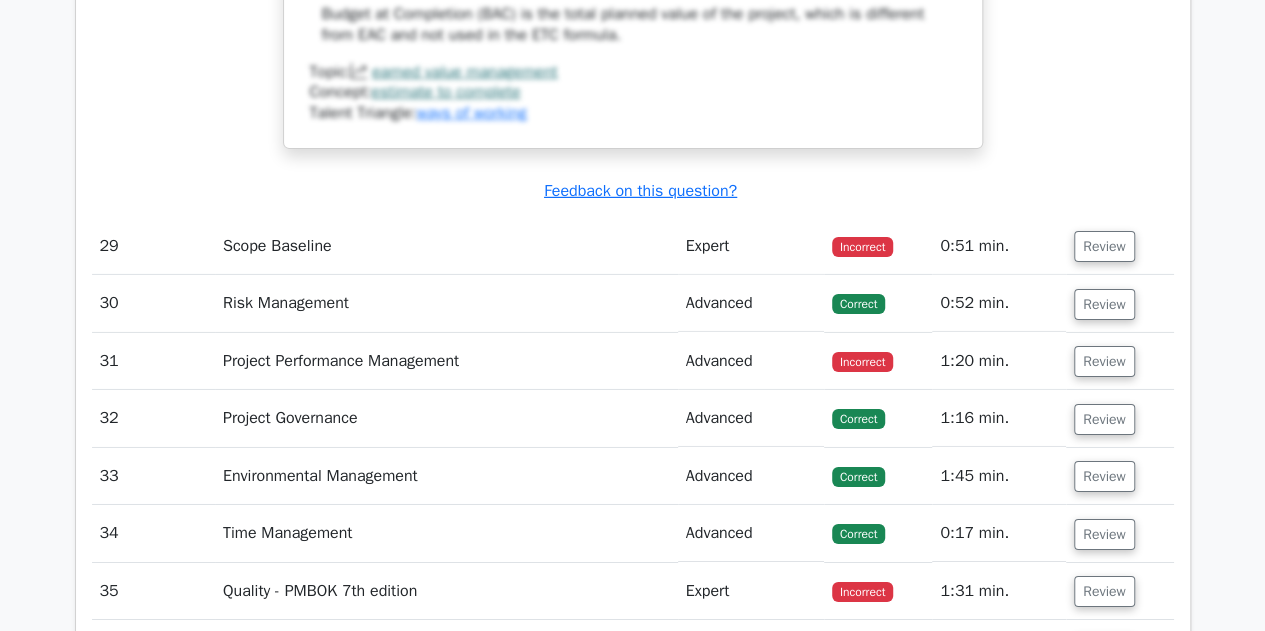 scroll, scrollTop: 14600, scrollLeft: 0, axis: vertical 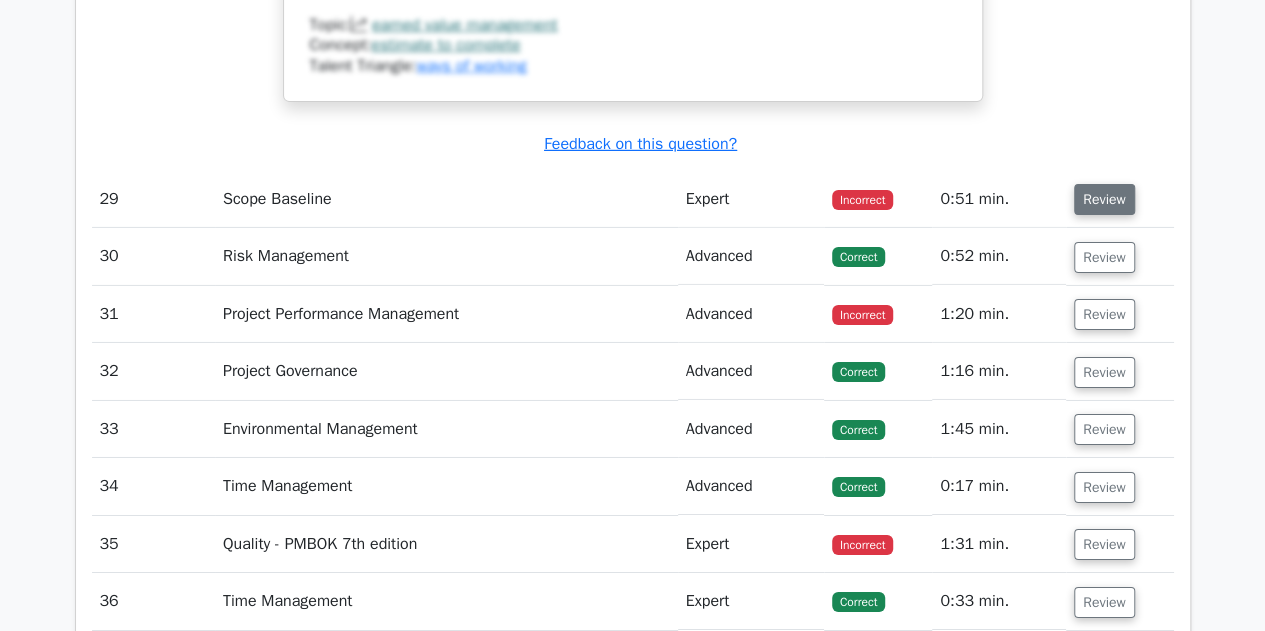 click on "Review" at bounding box center (1104, 199) 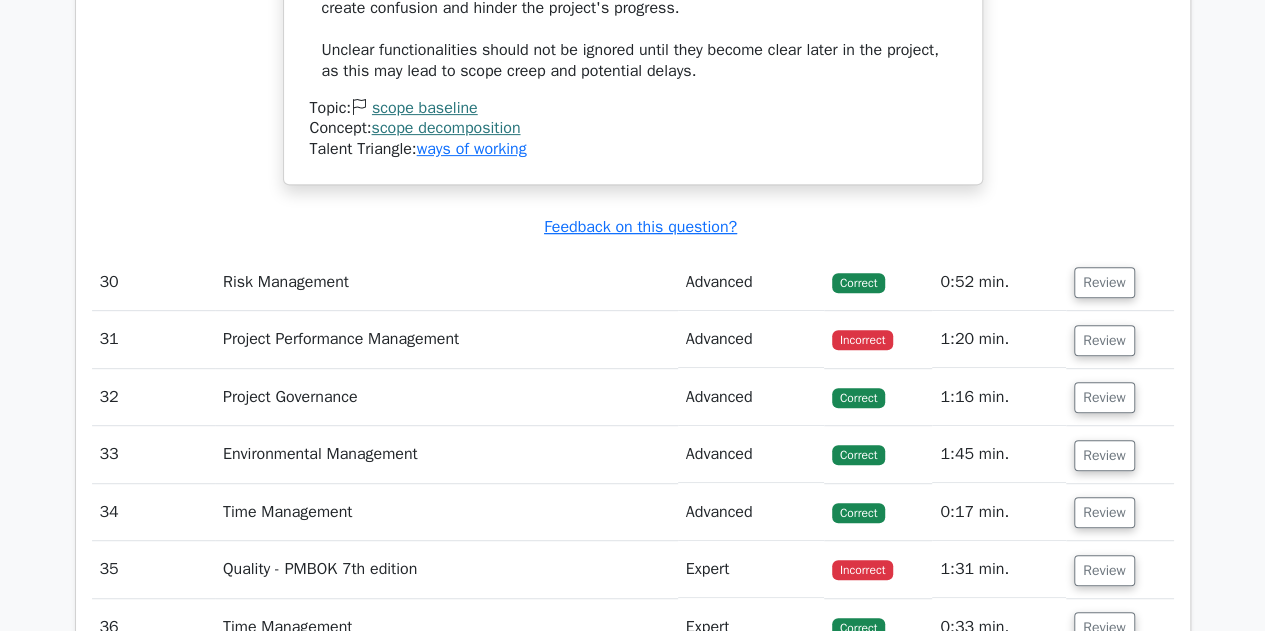 scroll, scrollTop: 15500, scrollLeft: 0, axis: vertical 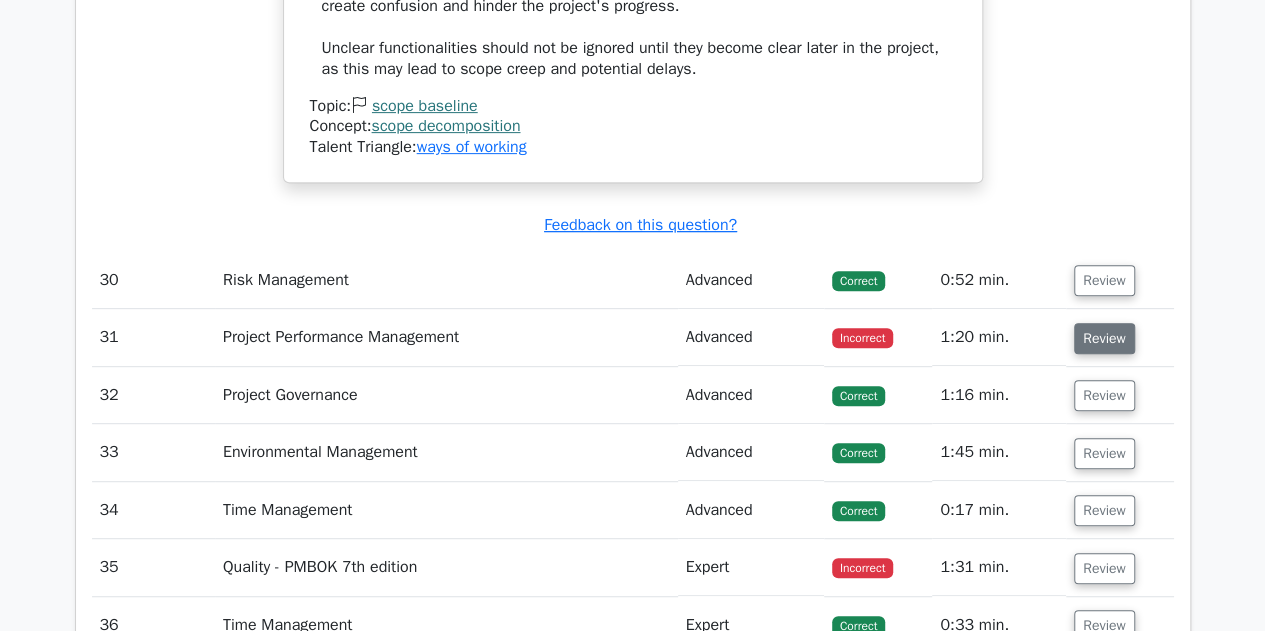 click on "Review" at bounding box center [1104, 338] 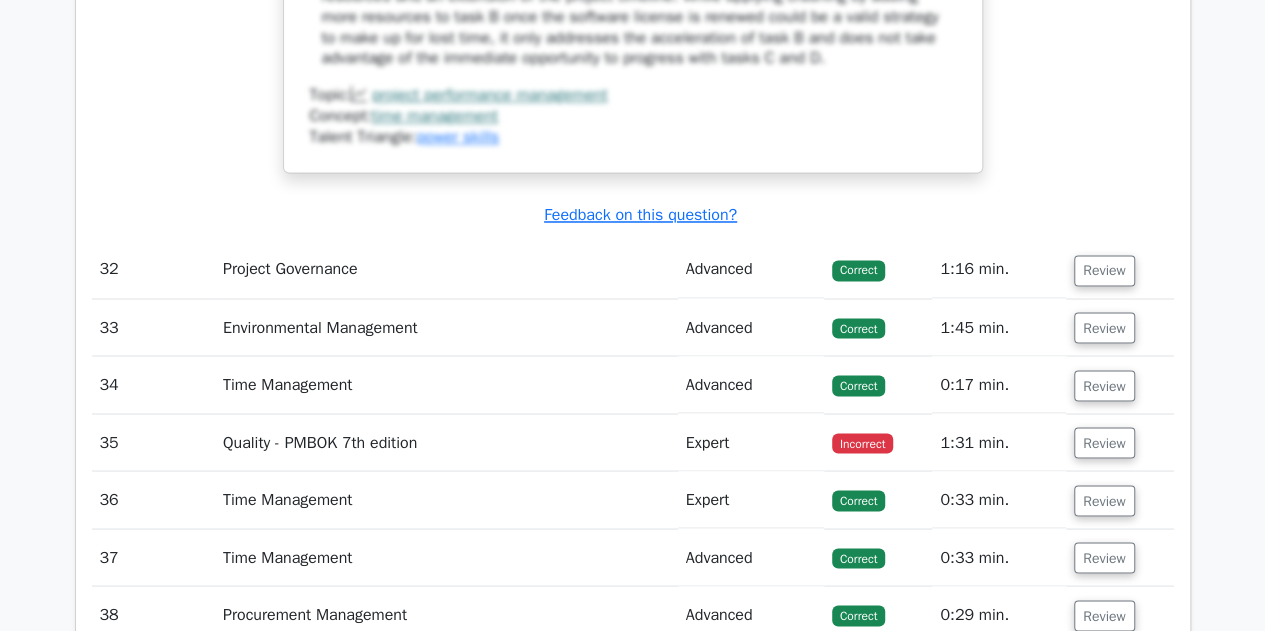 scroll, scrollTop: 16800, scrollLeft: 0, axis: vertical 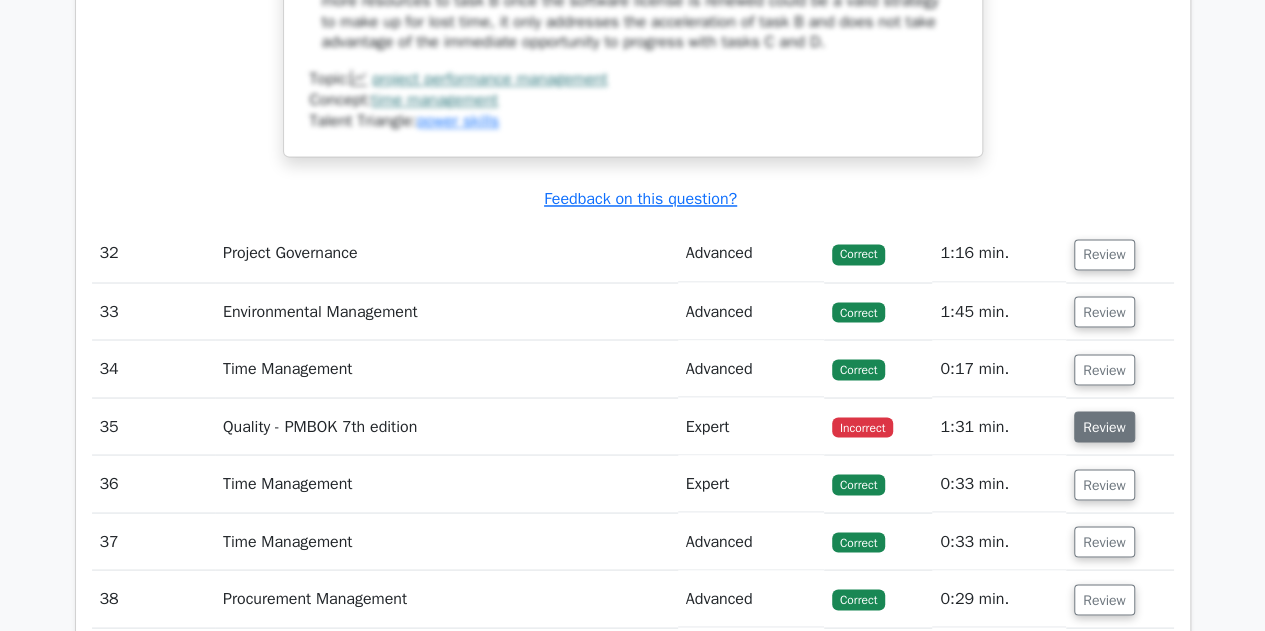 click on "Review" at bounding box center (1104, 426) 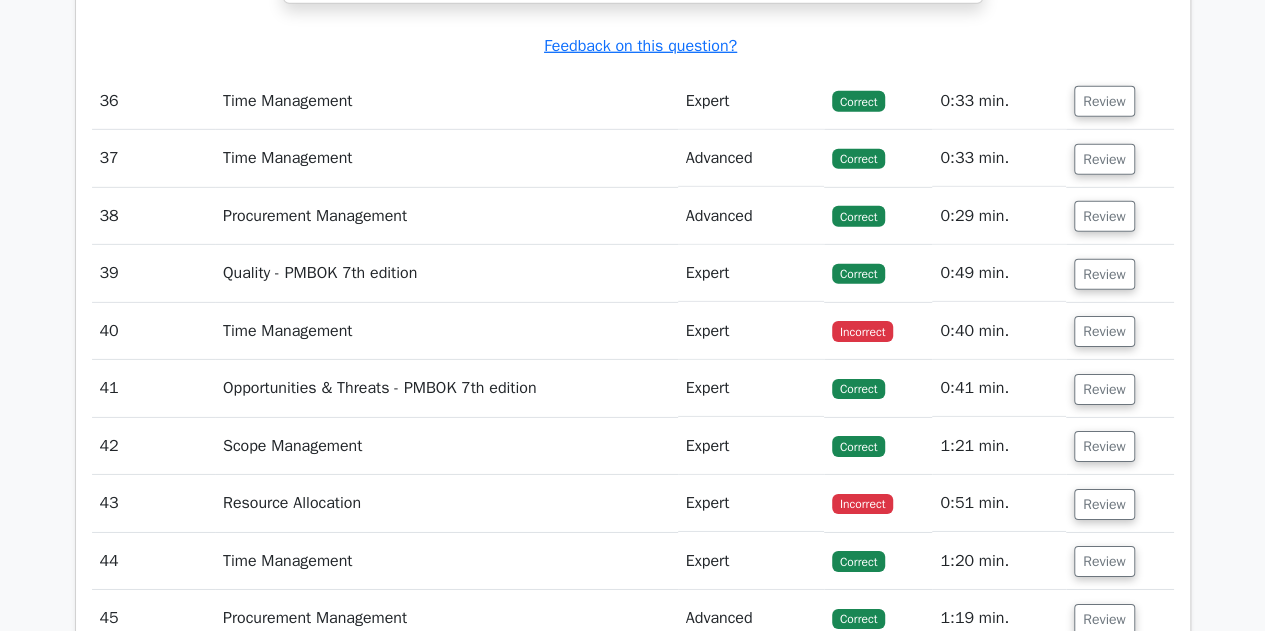 scroll, scrollTop: 18200, scrollLeft: 0, axis: vertical 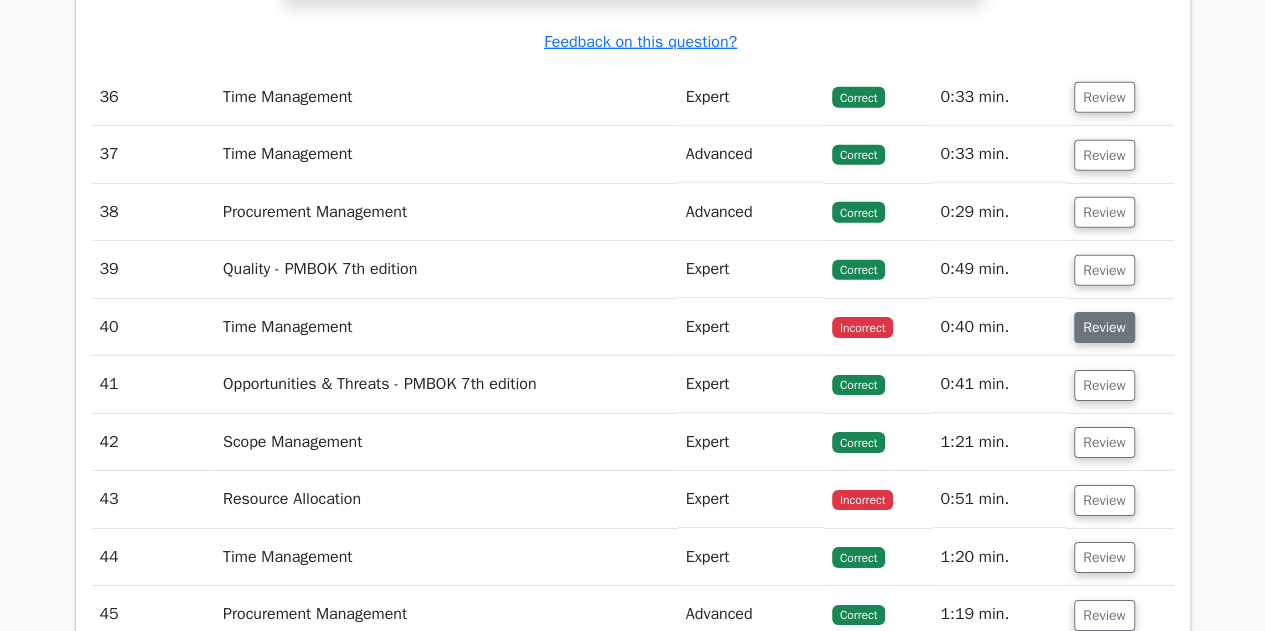 click on "Review" at bounding box center (1104, 327) 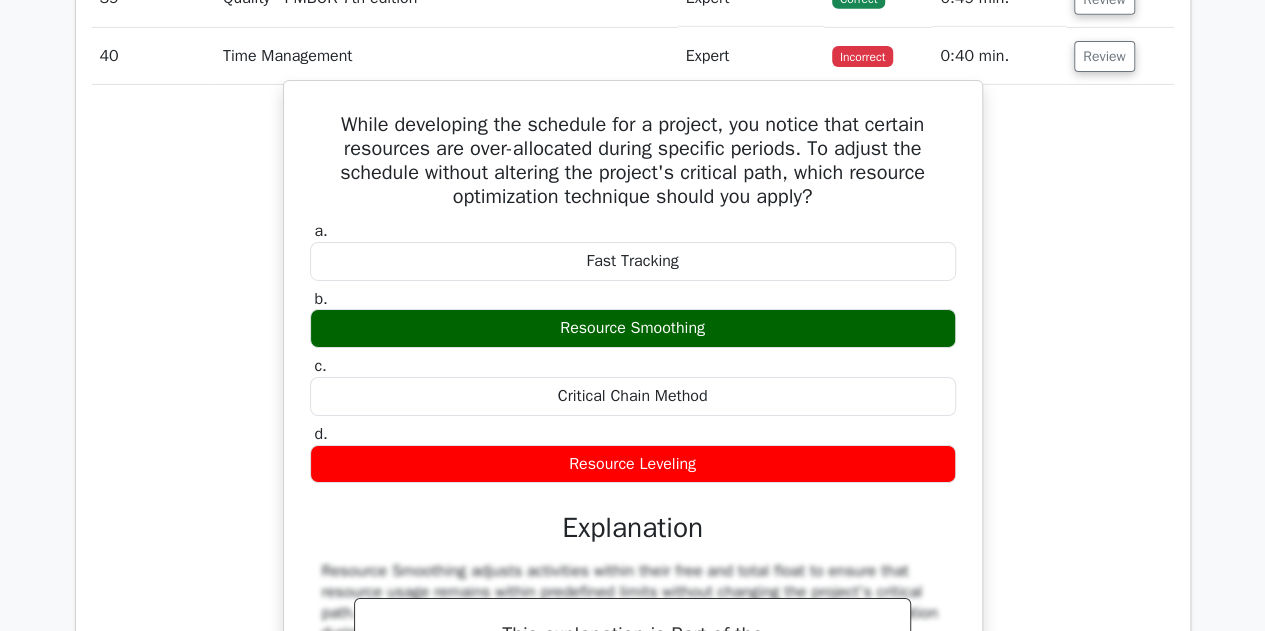 scroll, scrollTop: 18500, scrollLeft: 0, axis: vertical 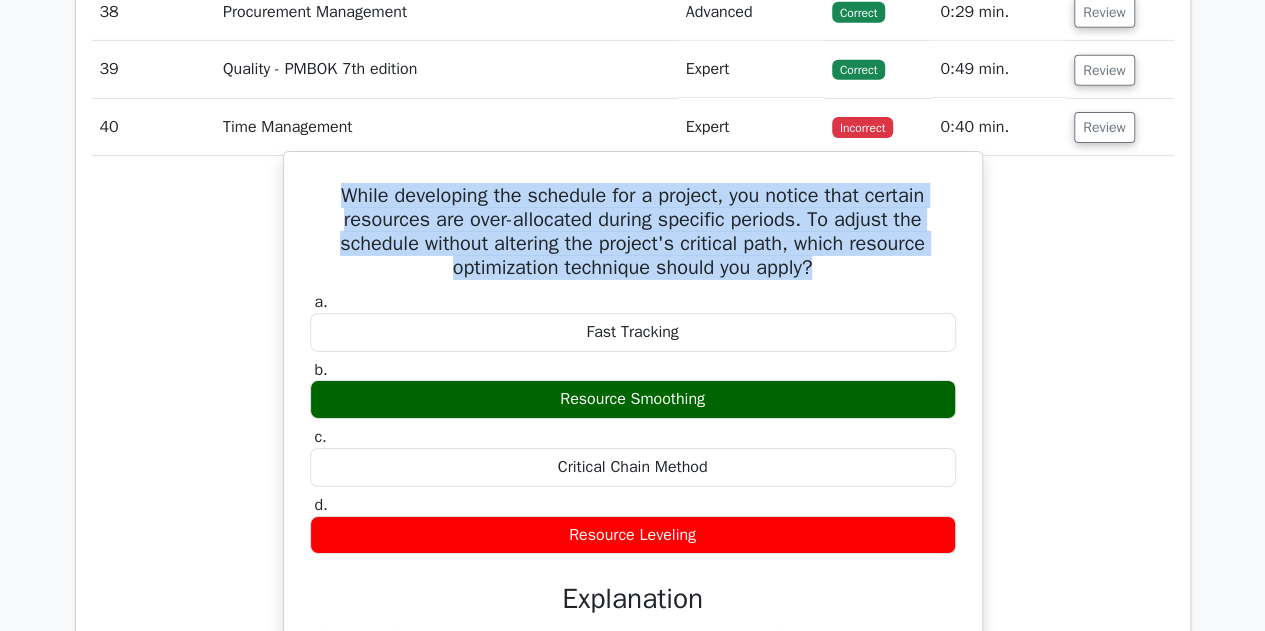 drag, startPoint x: 822, startPoint y: 257, endPoint x: 332, endPoint y: 177, distance: 496.48767 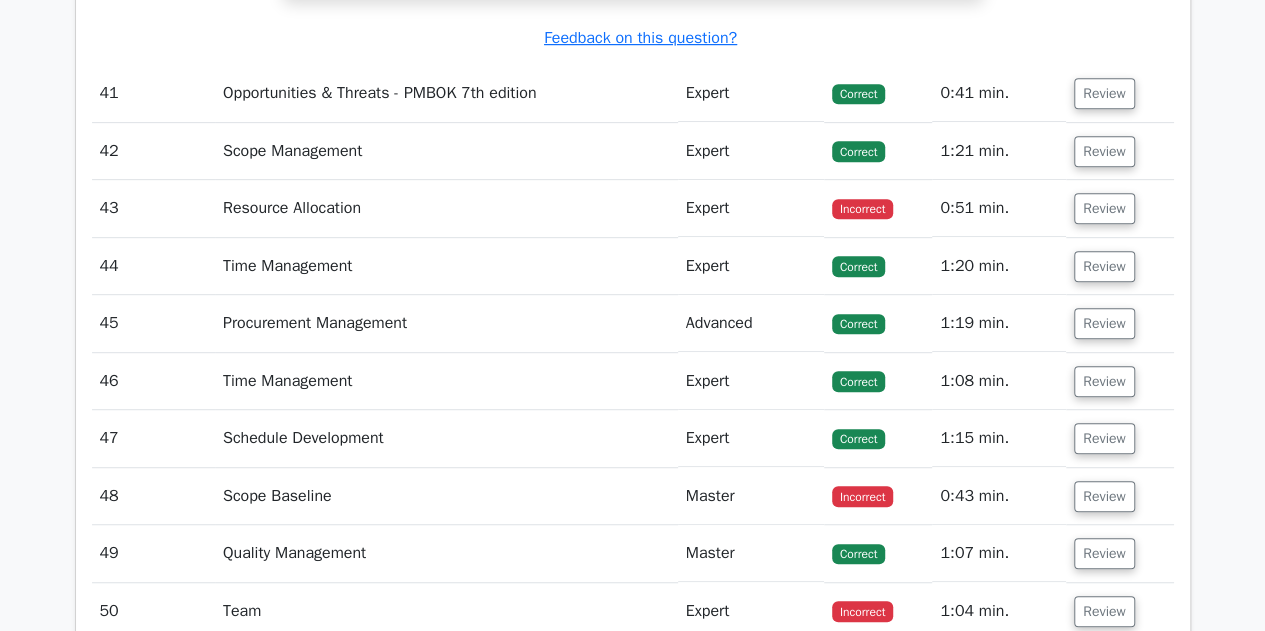 scroll, scrollTop: 19300, scrollLeft: 0, axis: vertical 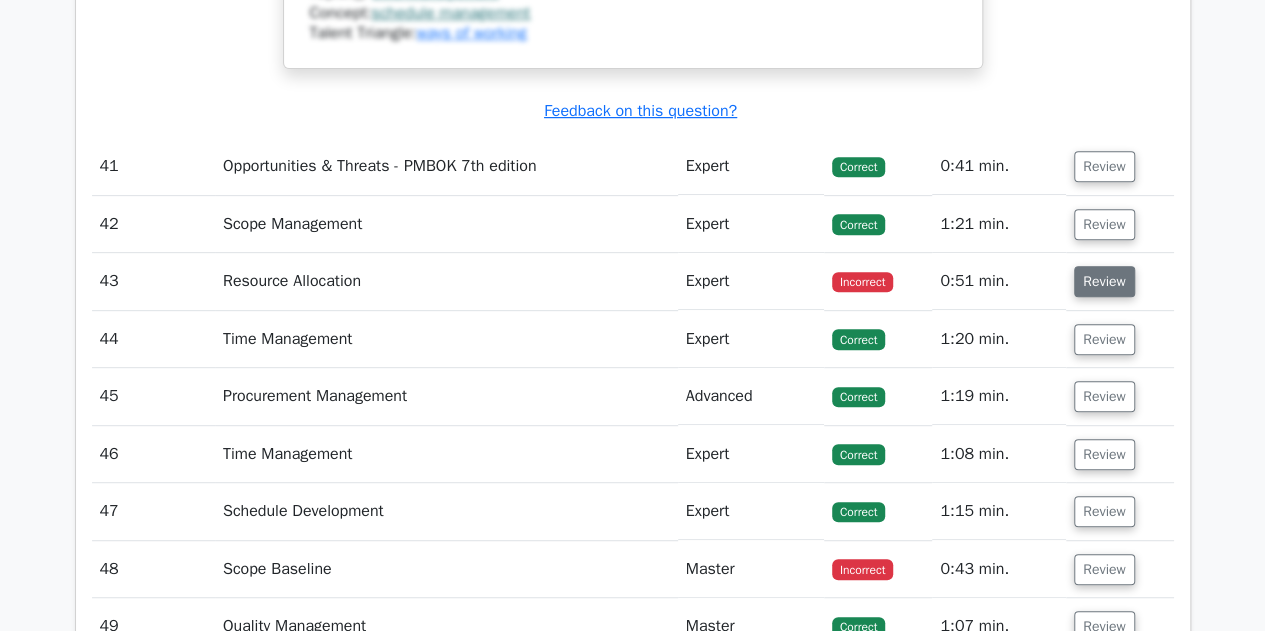click on "Review" at bounding box center [1104, 281] 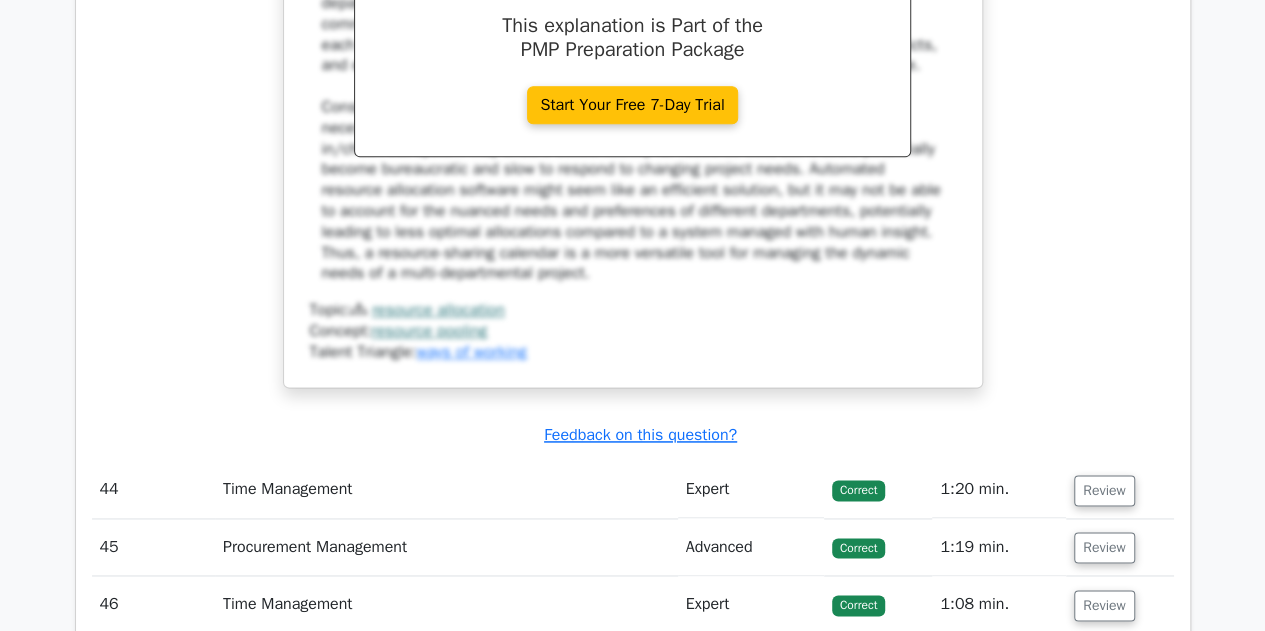 scroll, scrollTop: 20500, scrollLeft: 0, axis: vertical 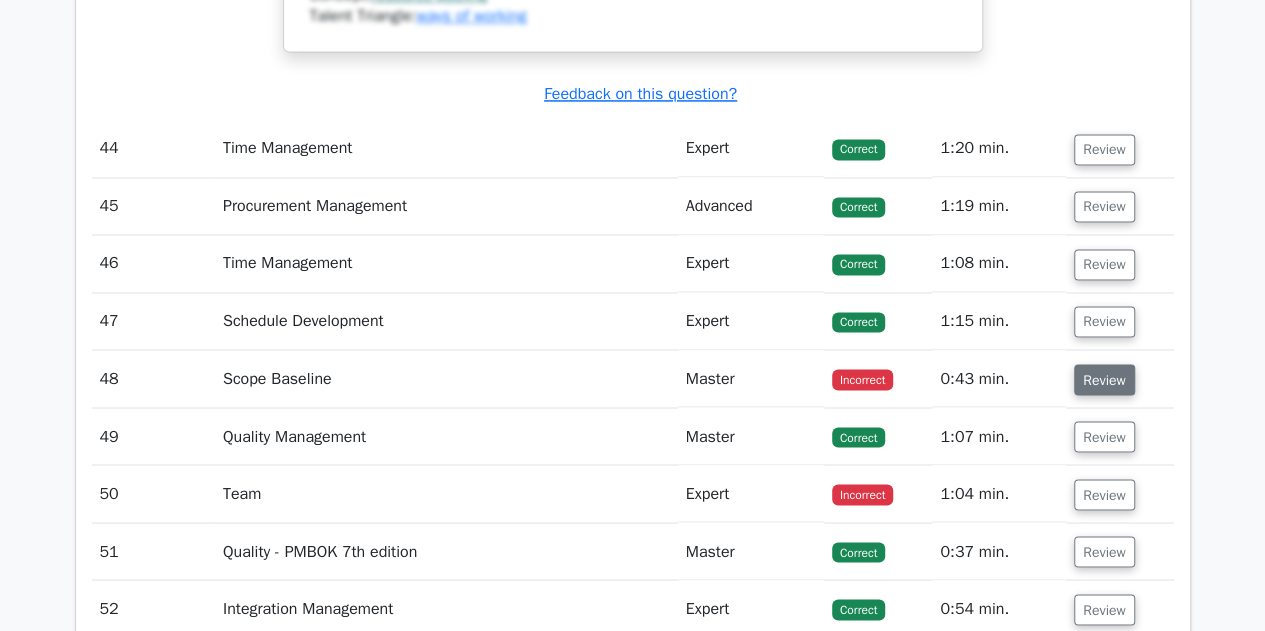 click on "Review" at bounding box center (1104, 379) 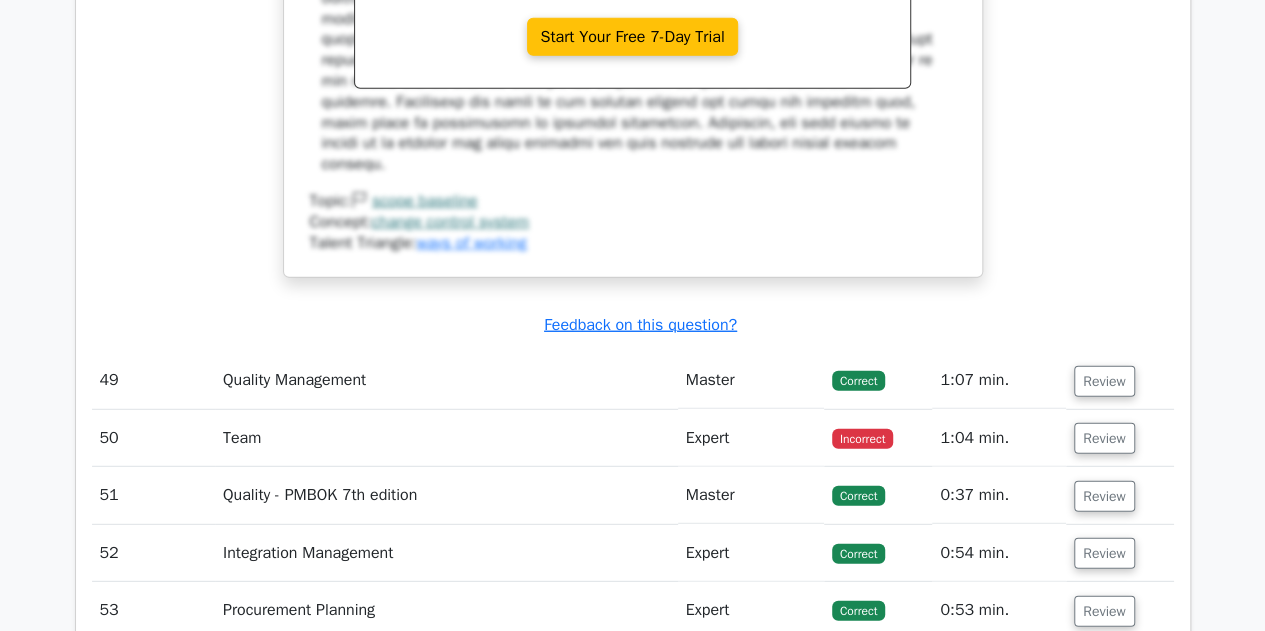 scroll, scrollTop: 21600, scrollLeft: 0, axis: vertical 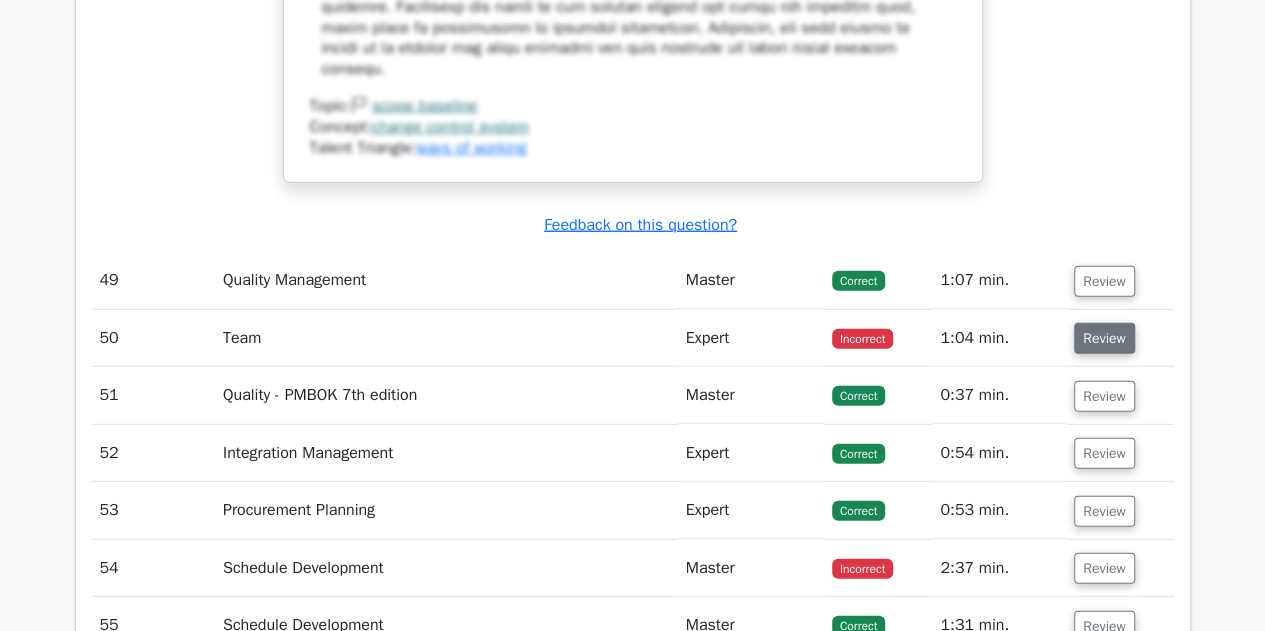 click on "Review" at bounding box center [1104, 338] 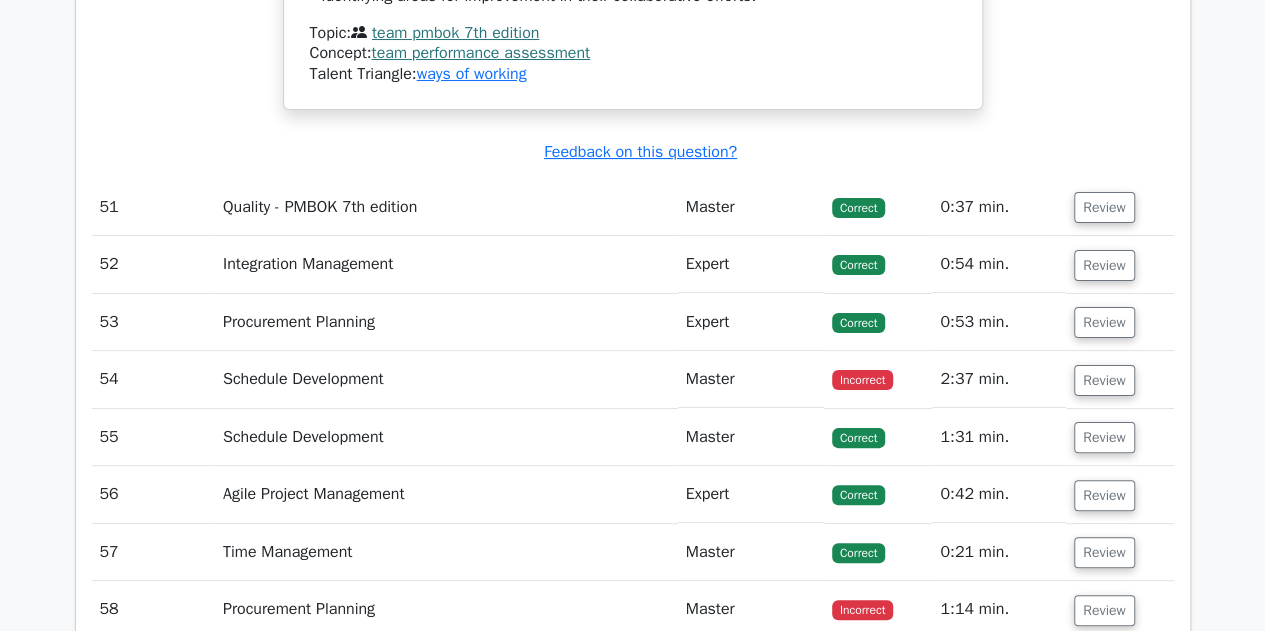 scroll, scrollTop: 22800, scrollLeft: 0, axis: vertical 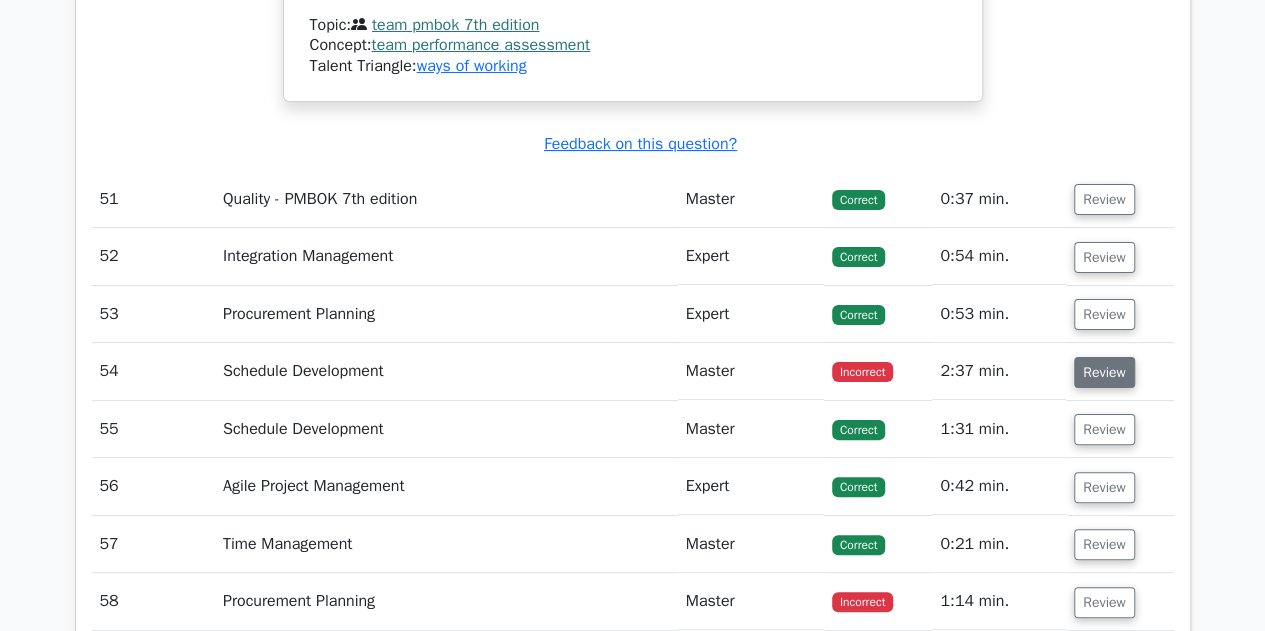 click on "Review" at bounding box center (1104, 372) 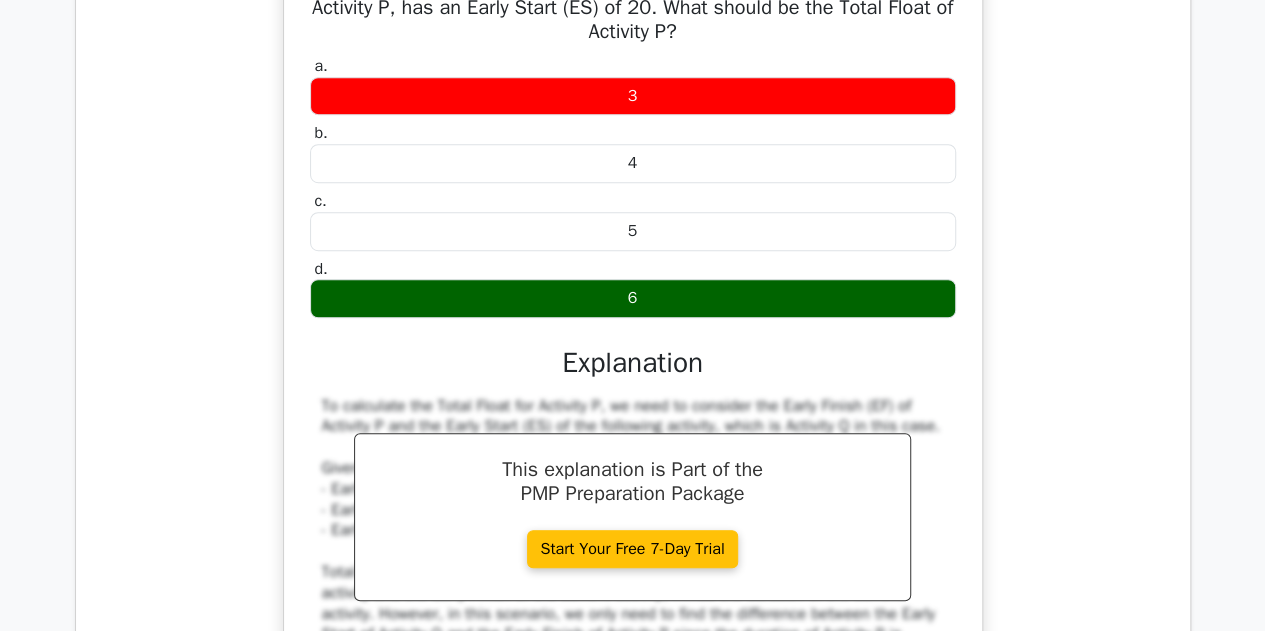 scroll, scrollTop: 23300, scrollLeft: 0, axis: vertical 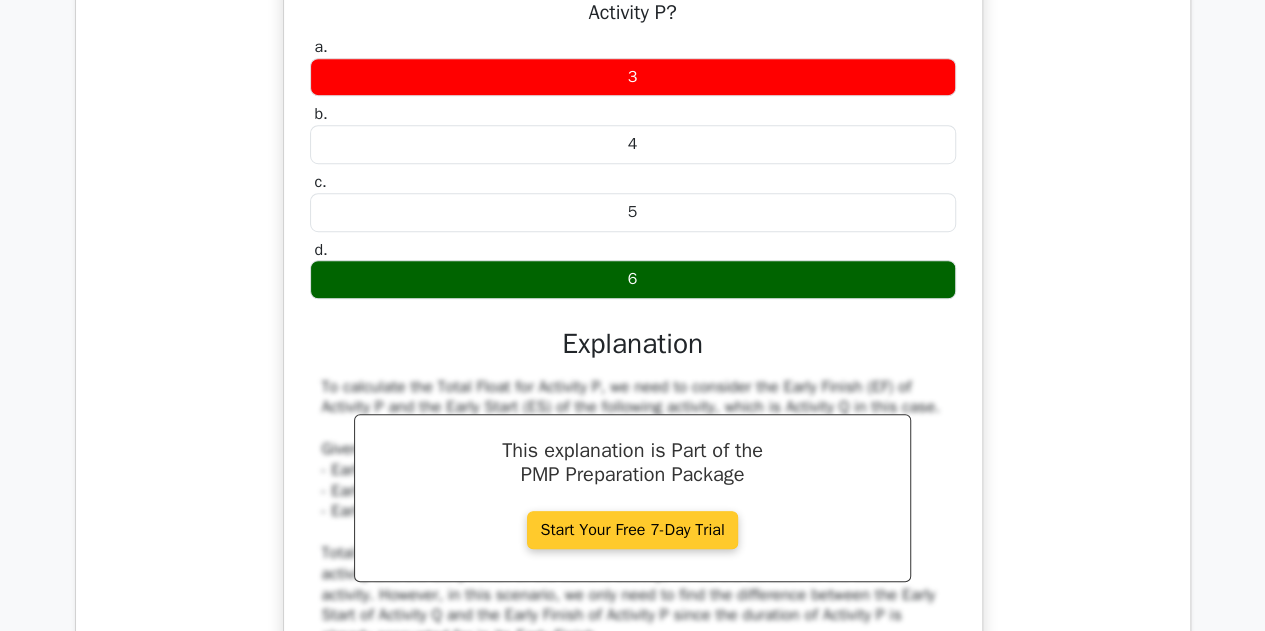 click on "Start Your Free 7-Day Trial" at bounding box center (632, 530) 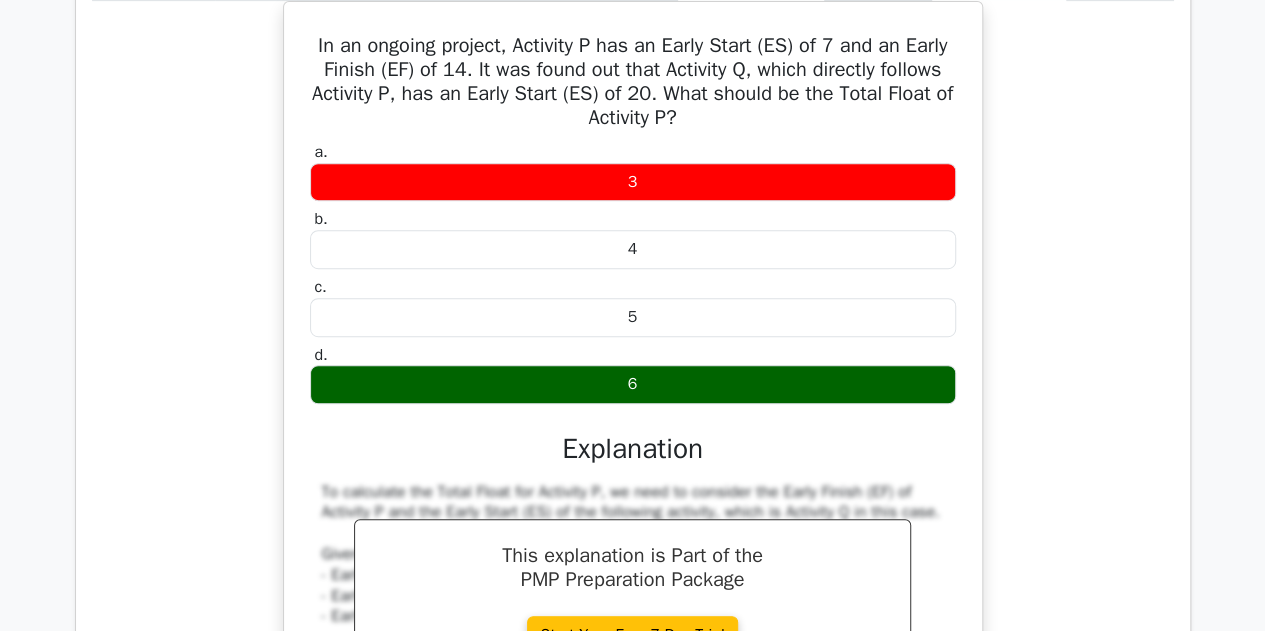 scroll, scrollTop: 23100, scrollLeft: 0, axis: vertical 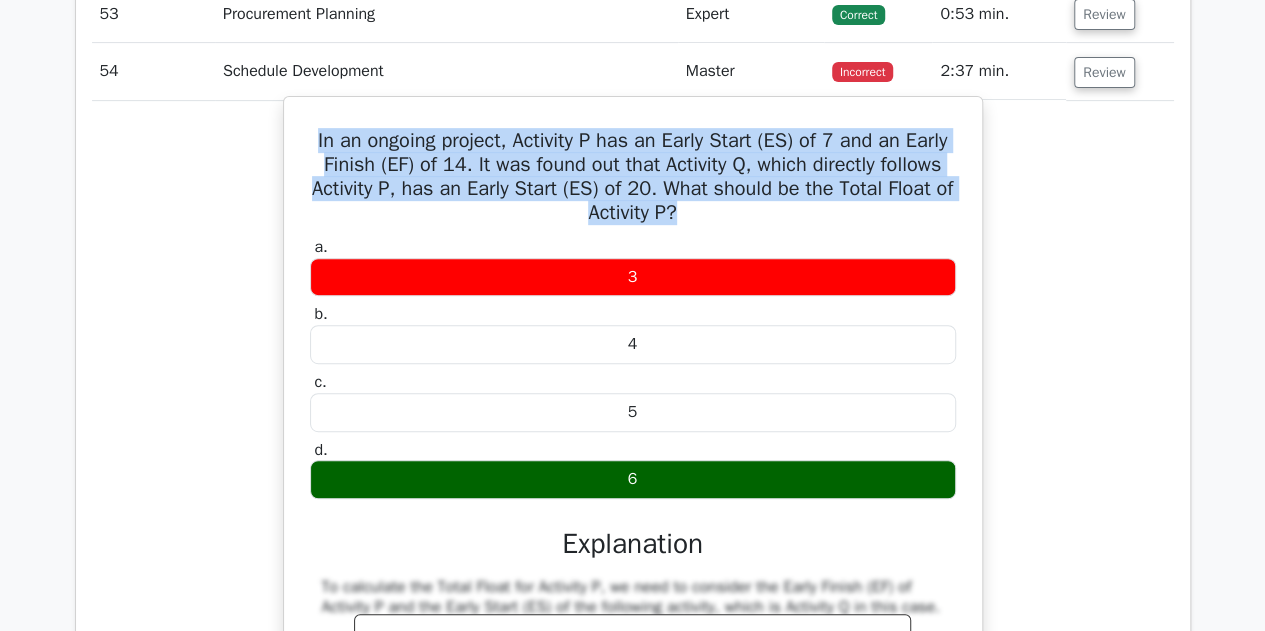 drag, startPoint x: 308, startPoint y: 103, endPoint x: 693, endPoint y: 169, distance: 390.61618 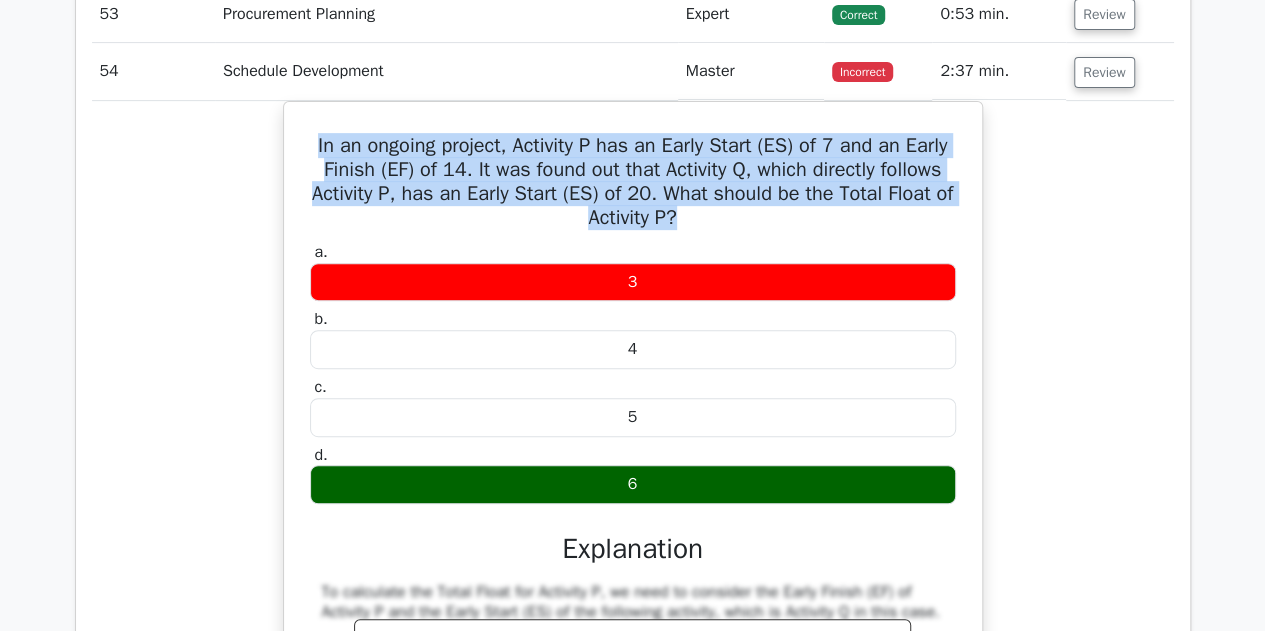 click on "In an ongoing project, Activity P has an Early Start (ES) of 7 and an Early Finish (EF) of 14. It was found out that Activity Q, which directly follows Activity P, has an Early Start (ES) of 20. What should be the Total Float of Activity P?
a.
3
b.
c." at bounding box center (633, 623) 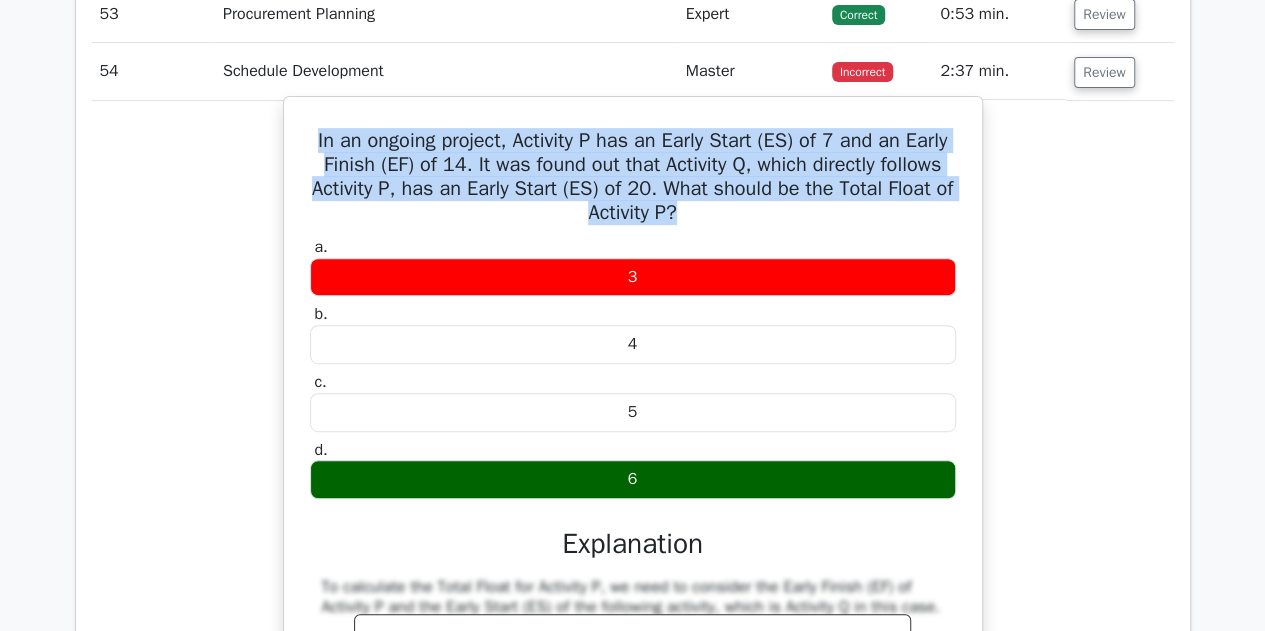 drag, startPoint x: 691, startPoint y: 177, endPoint x: 306, endPoint y: 109, distance: 390.95908 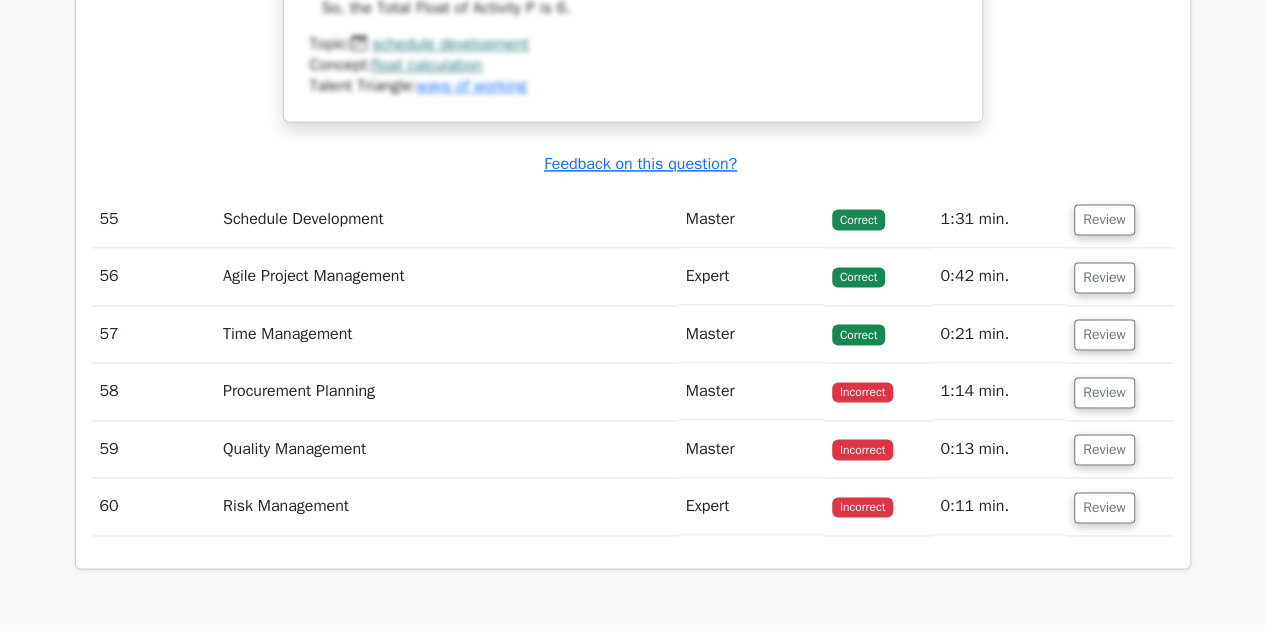 scroll, scrollTop: 24200, scrollLeft: 0, axis: vertical 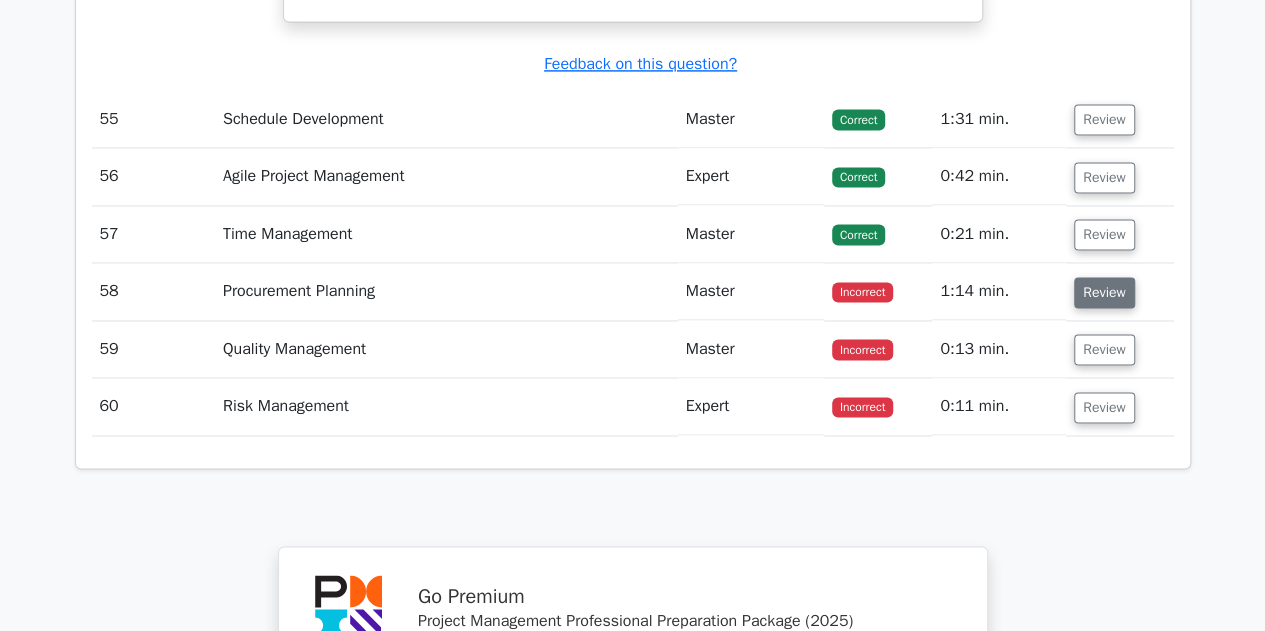 click on "Review" at bounding box center [1104, 292] 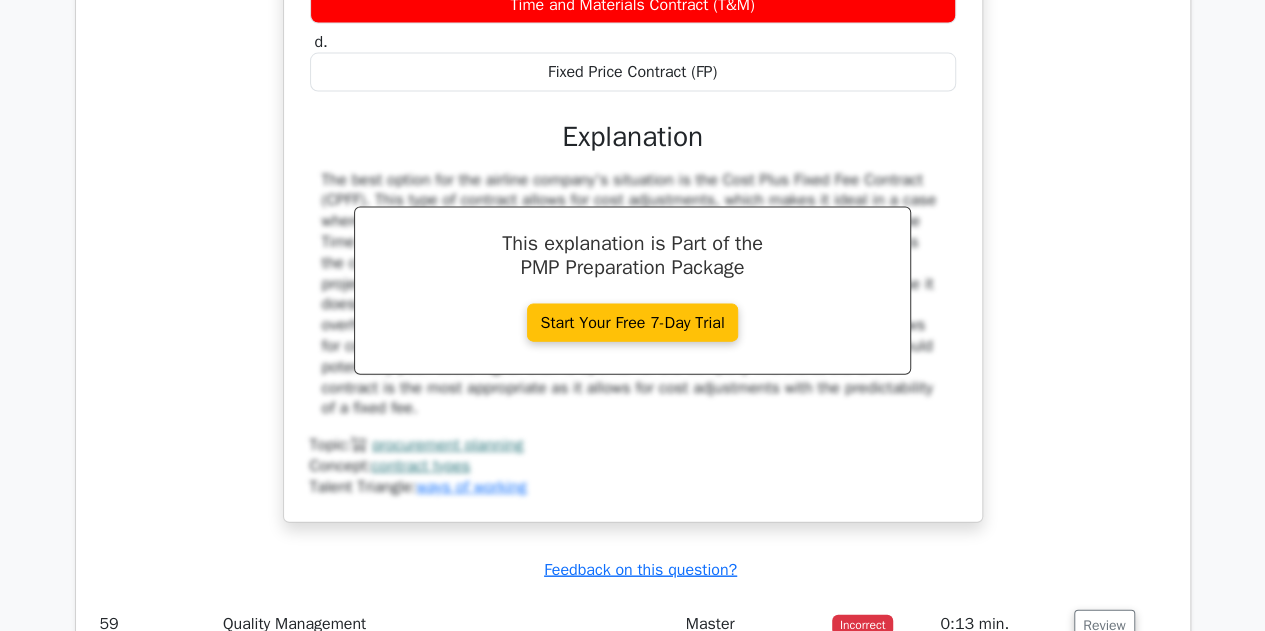 scroll, scrollTop: 25100, scrollLeft: 0, axis: vertical 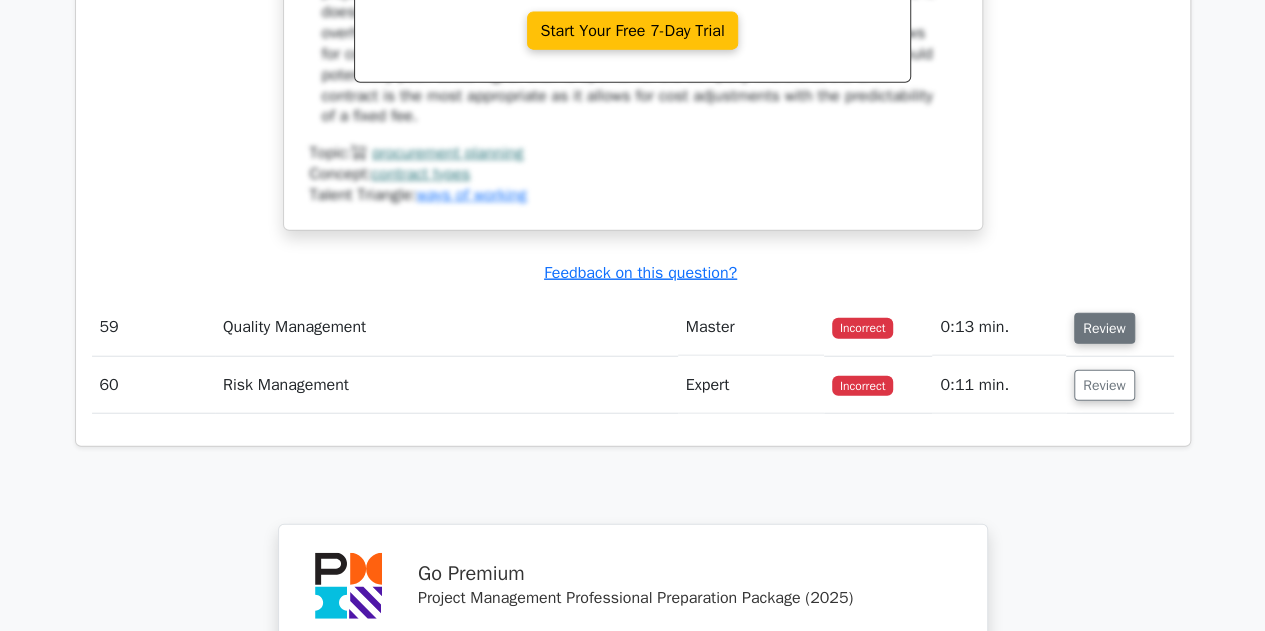 click on "Review" at bounding box center (1104, 328) 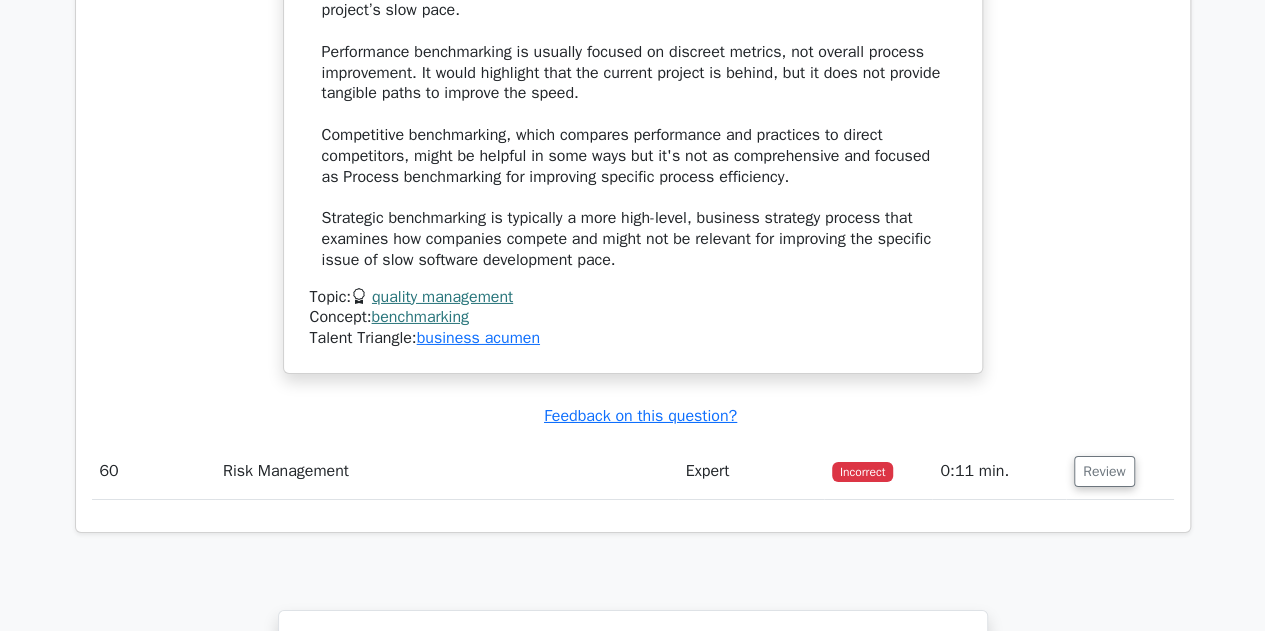 scroll, scrollTop: 26100, scrollLeft: 0, axis: vertical 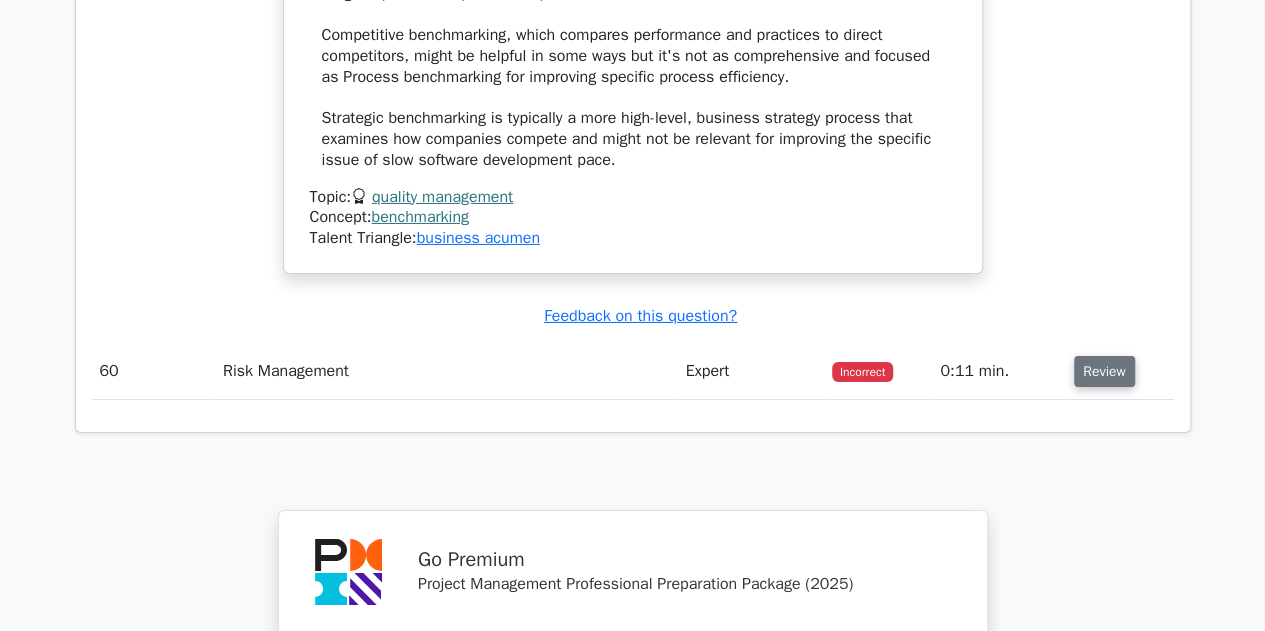 click on "Review" at bounding box center [1104, 371] 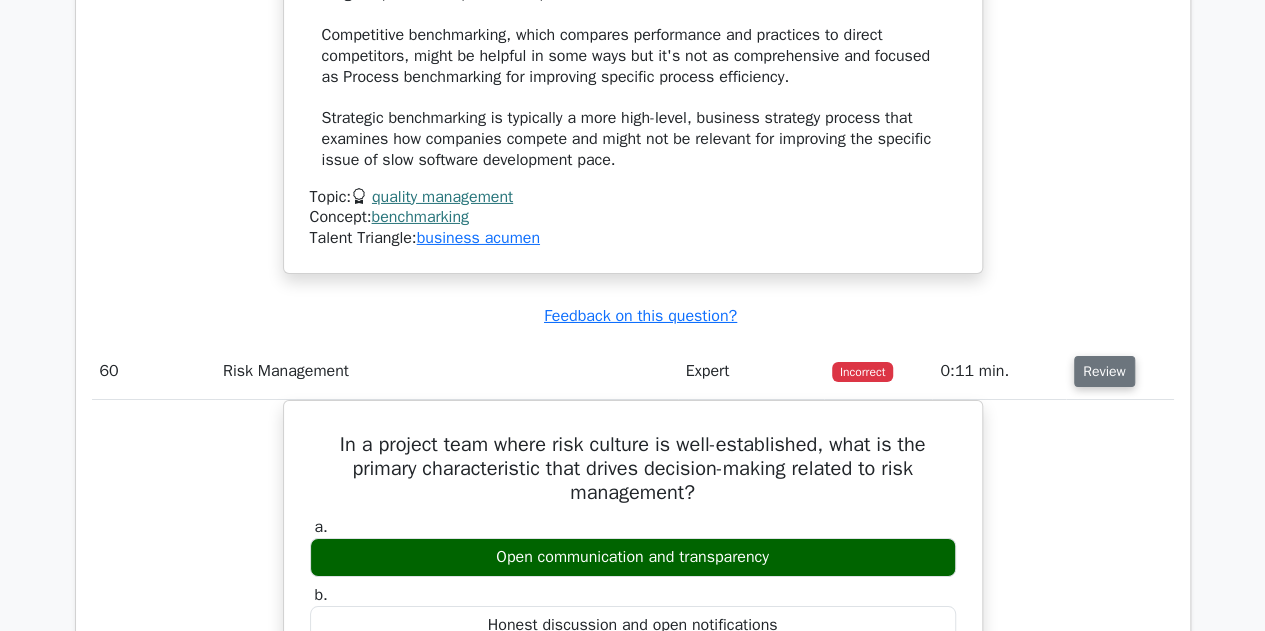 click on "Review" at bounding box center [1104, 371] 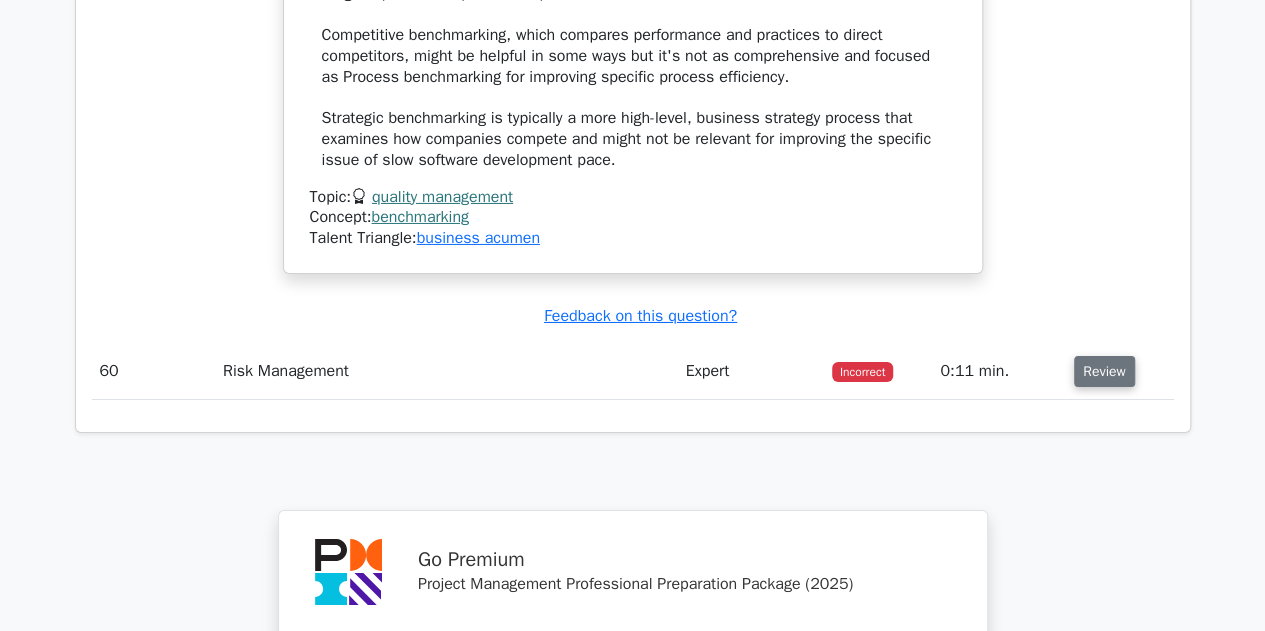 click on "Review" at bounding box center (1104, 371) 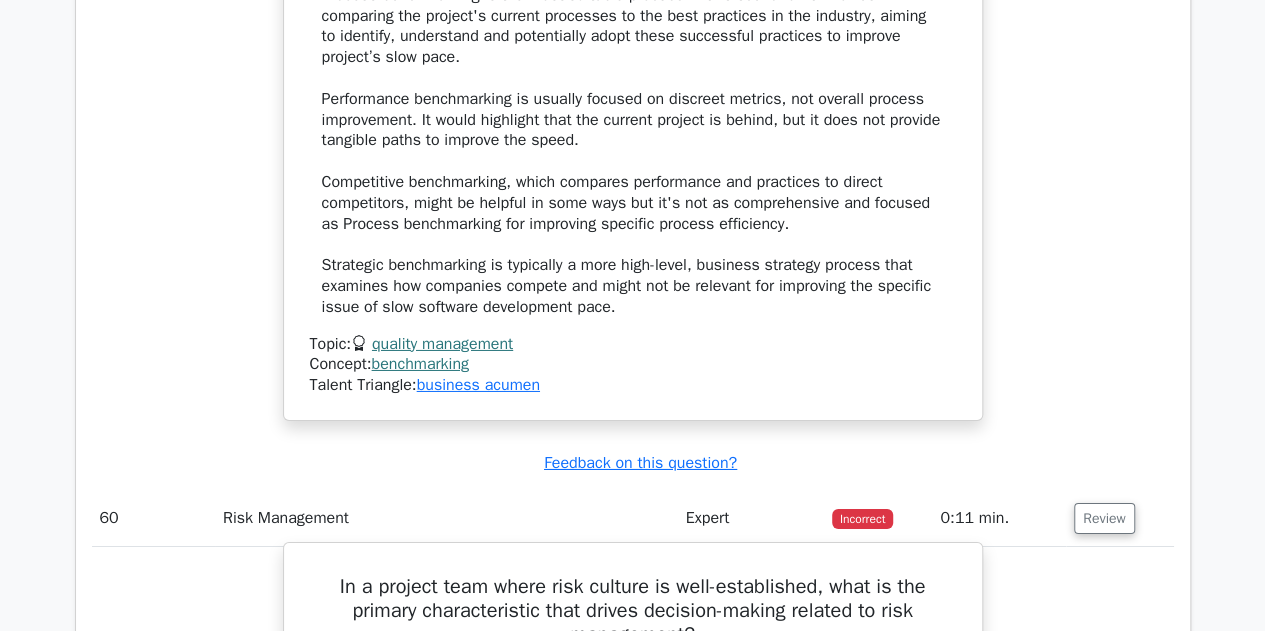 scroll, scrollTop: 26053, scrollLeft: 0, axis: vertical 